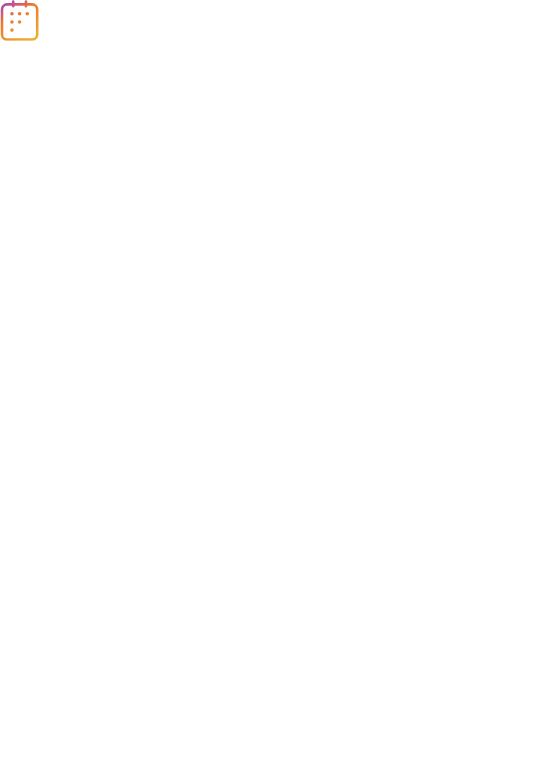 scroll, scrollTop: 0, scrollLeft: 0, axis: both 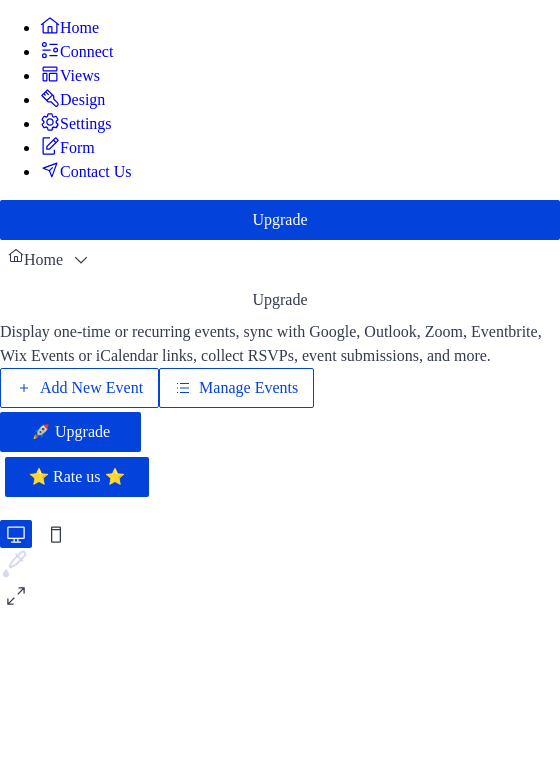 click on "Manage Events" at bounding box center [236, 388] 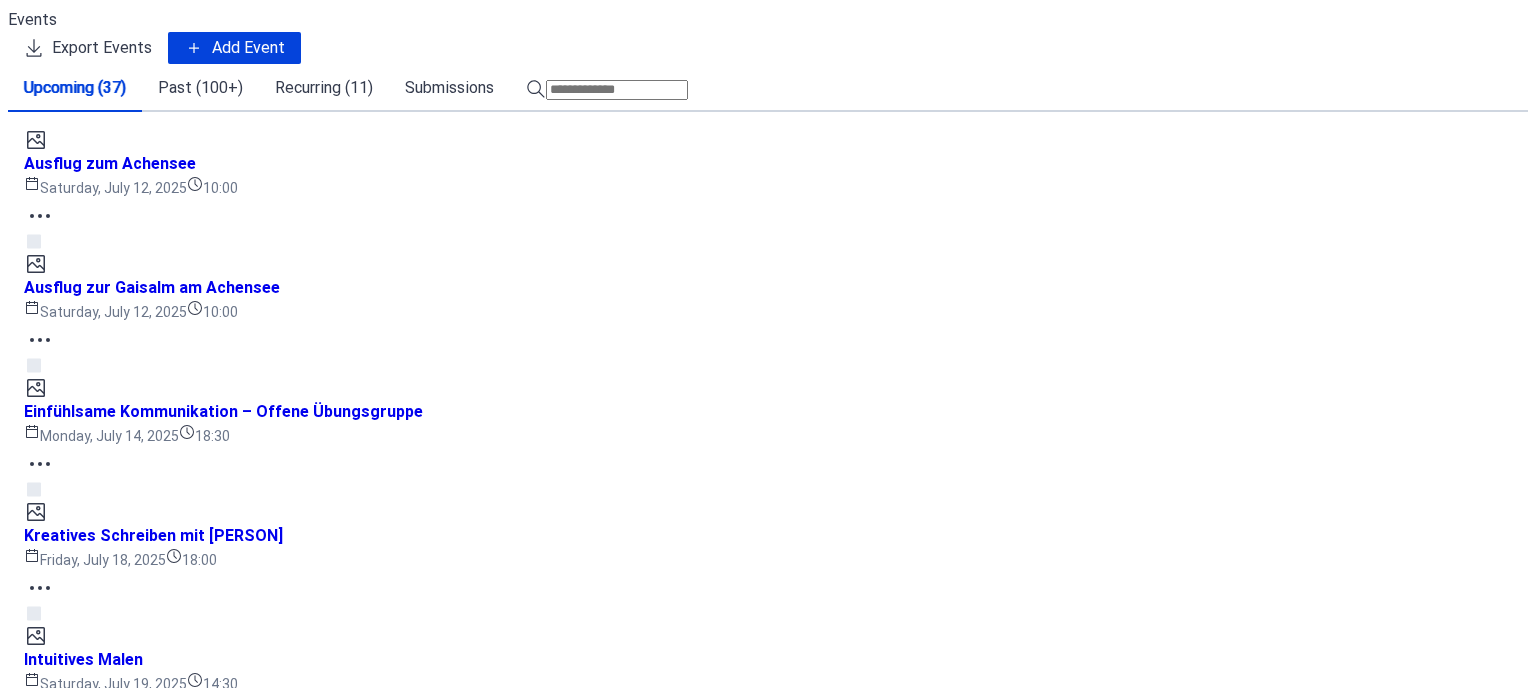 scroll, scrollTop: 0, scrollLeft: 0, axis: both 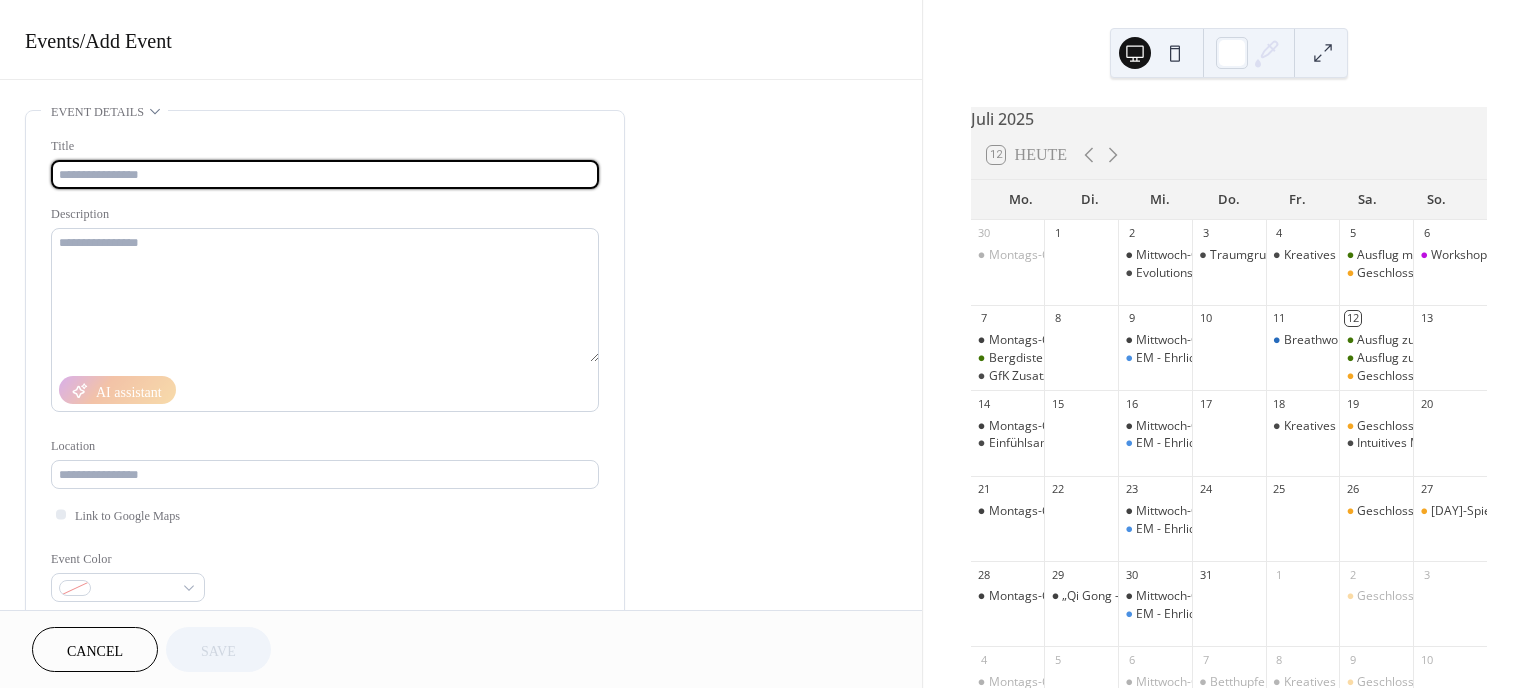 click at bounding box center (325, 174) 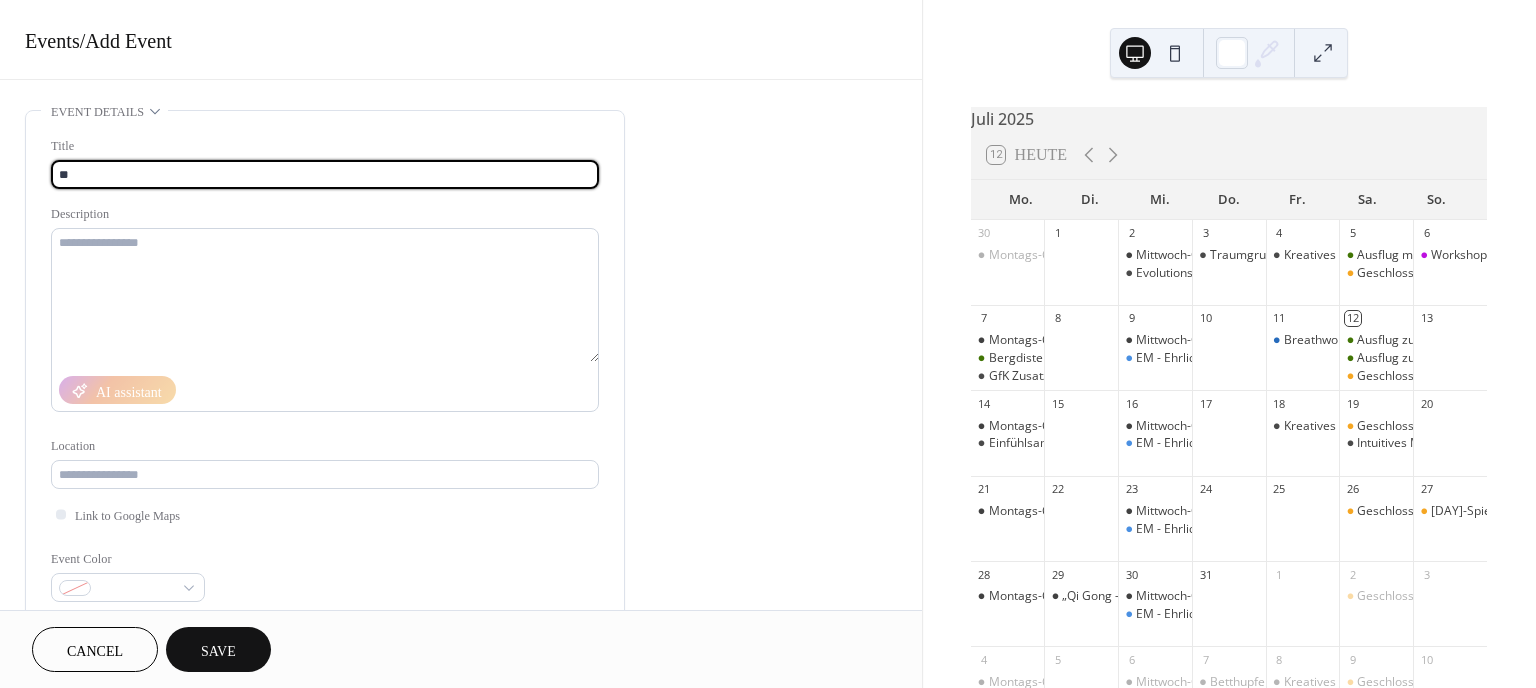 type on "*" 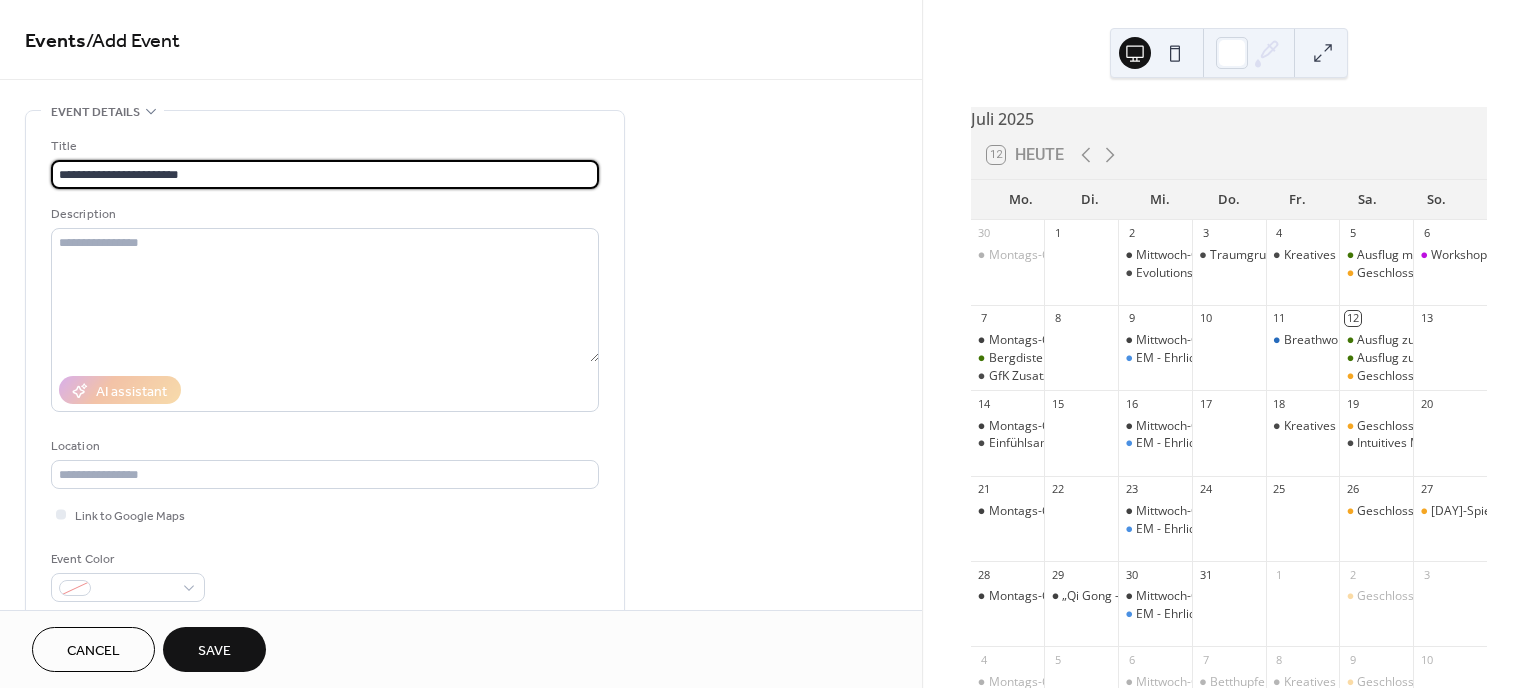 click on "**********" at bounding box center [325, 174] 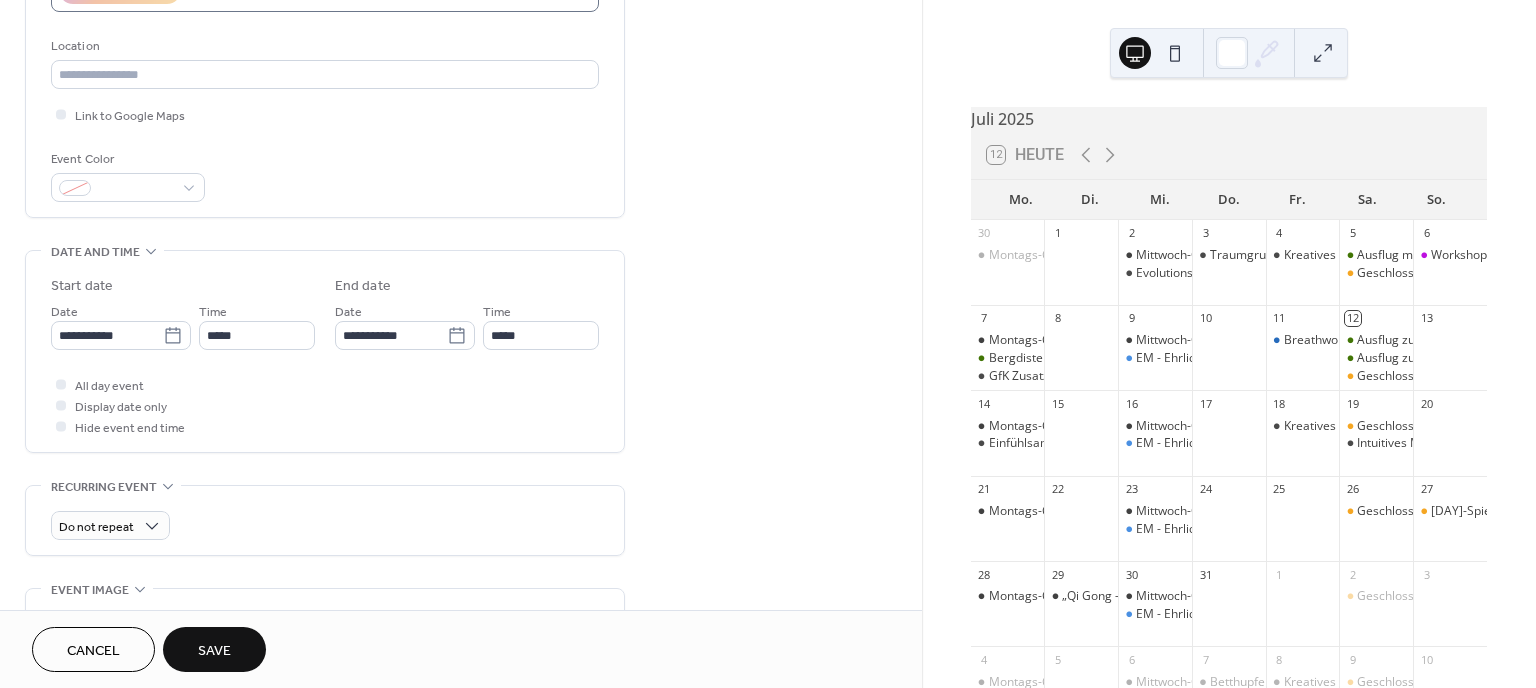 scroll, scrollTop: 409, scrollLeft: 0, axis: vertical 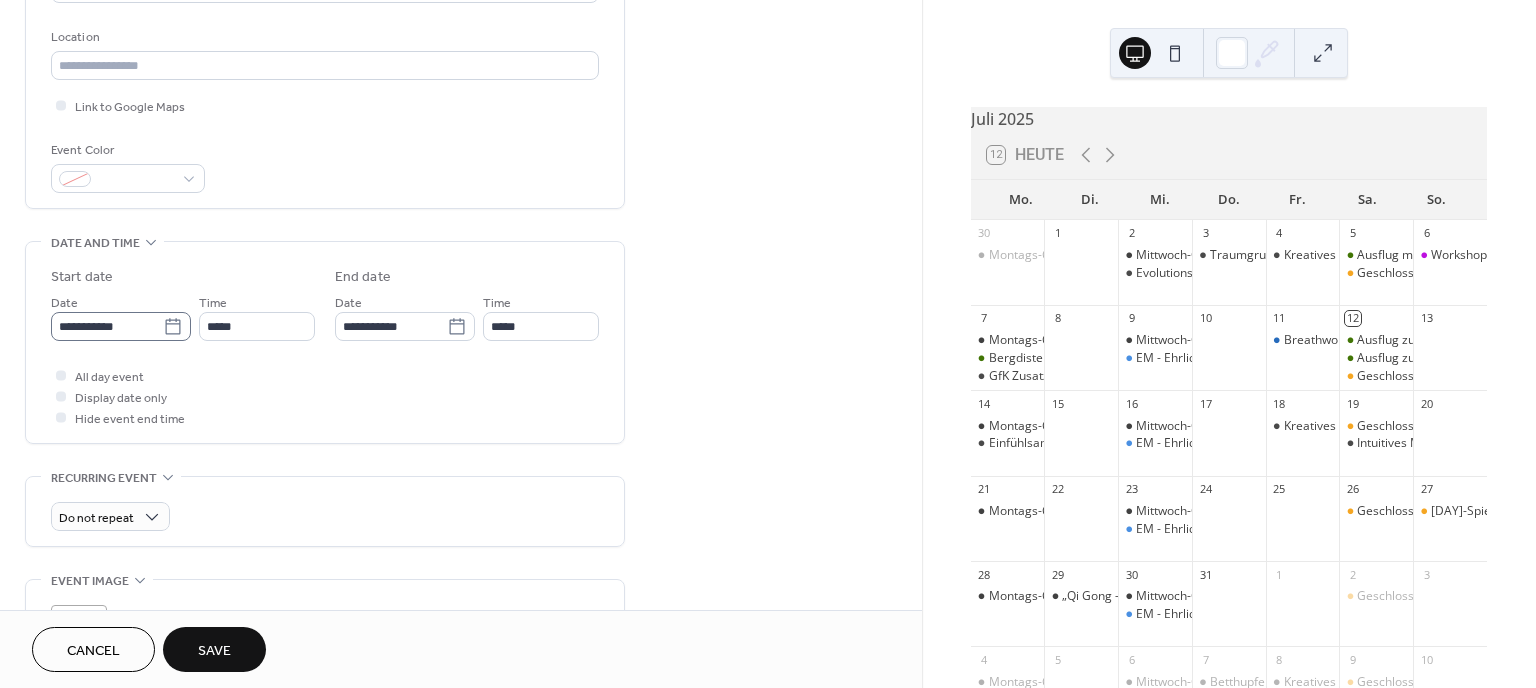 type on "**********" 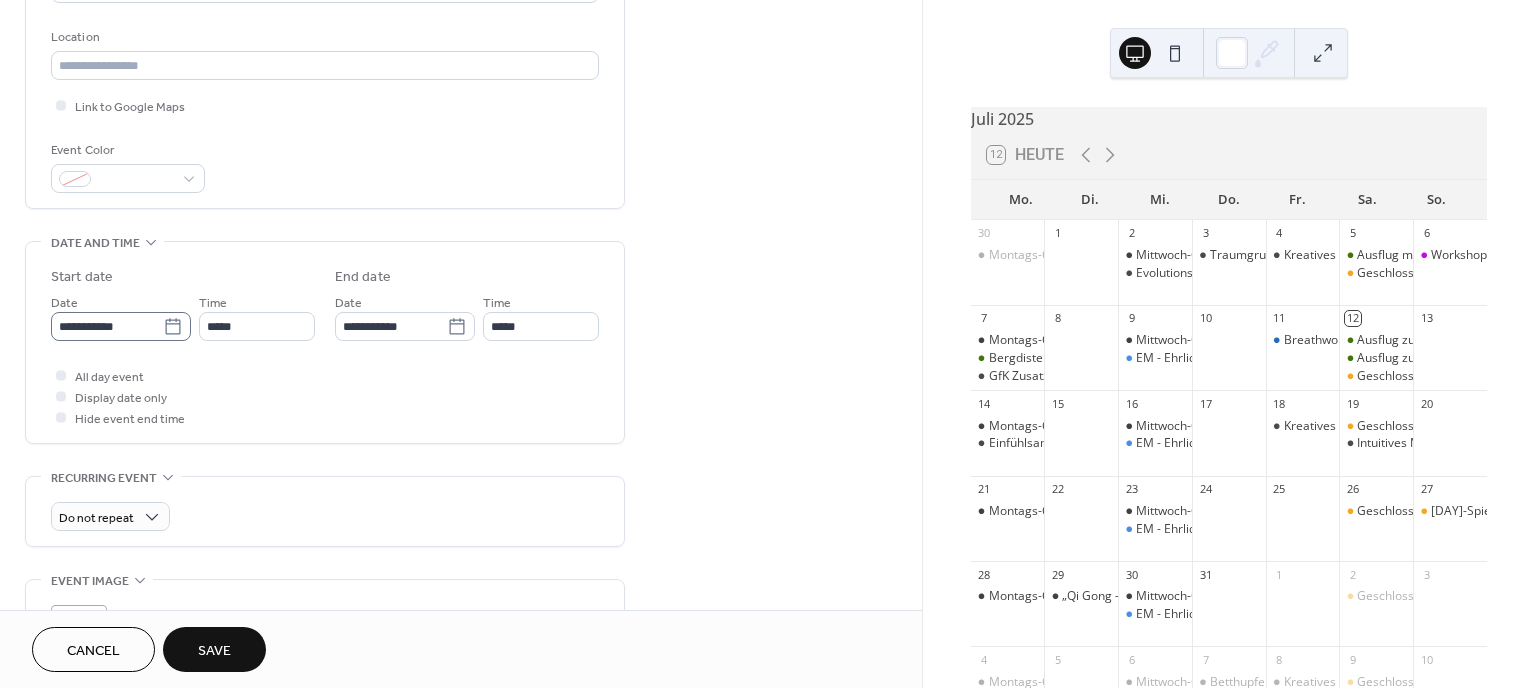 click 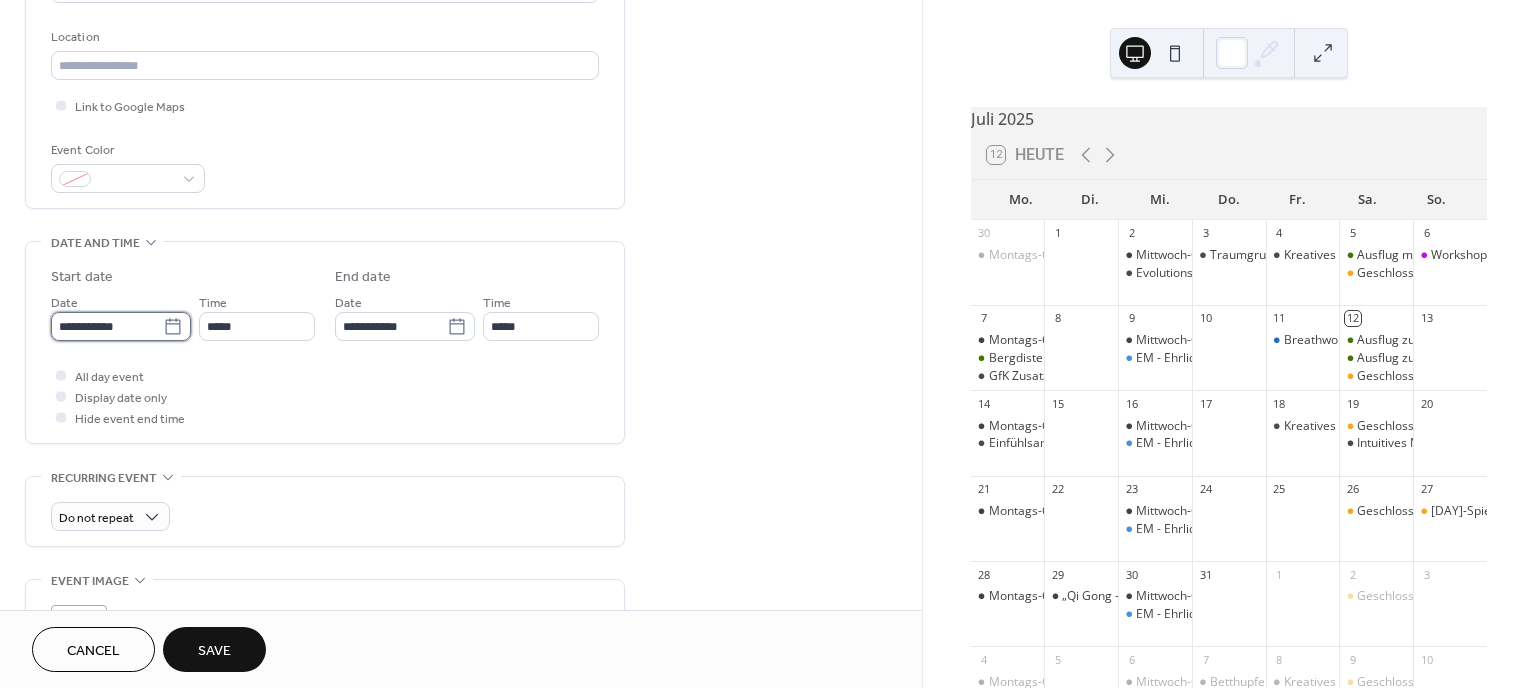 click on "**********" at bounding box center (107, 326) 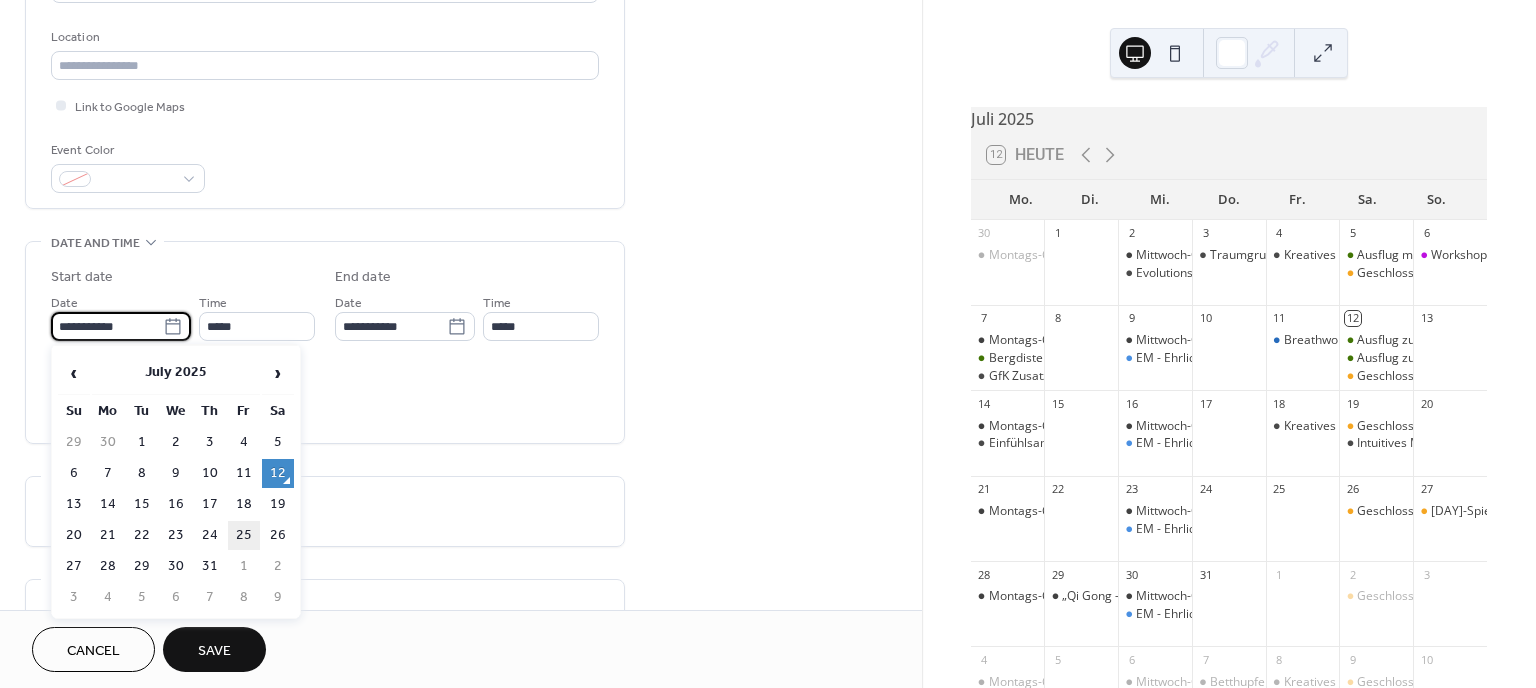 click on "25" at bounding box center (244, 535) 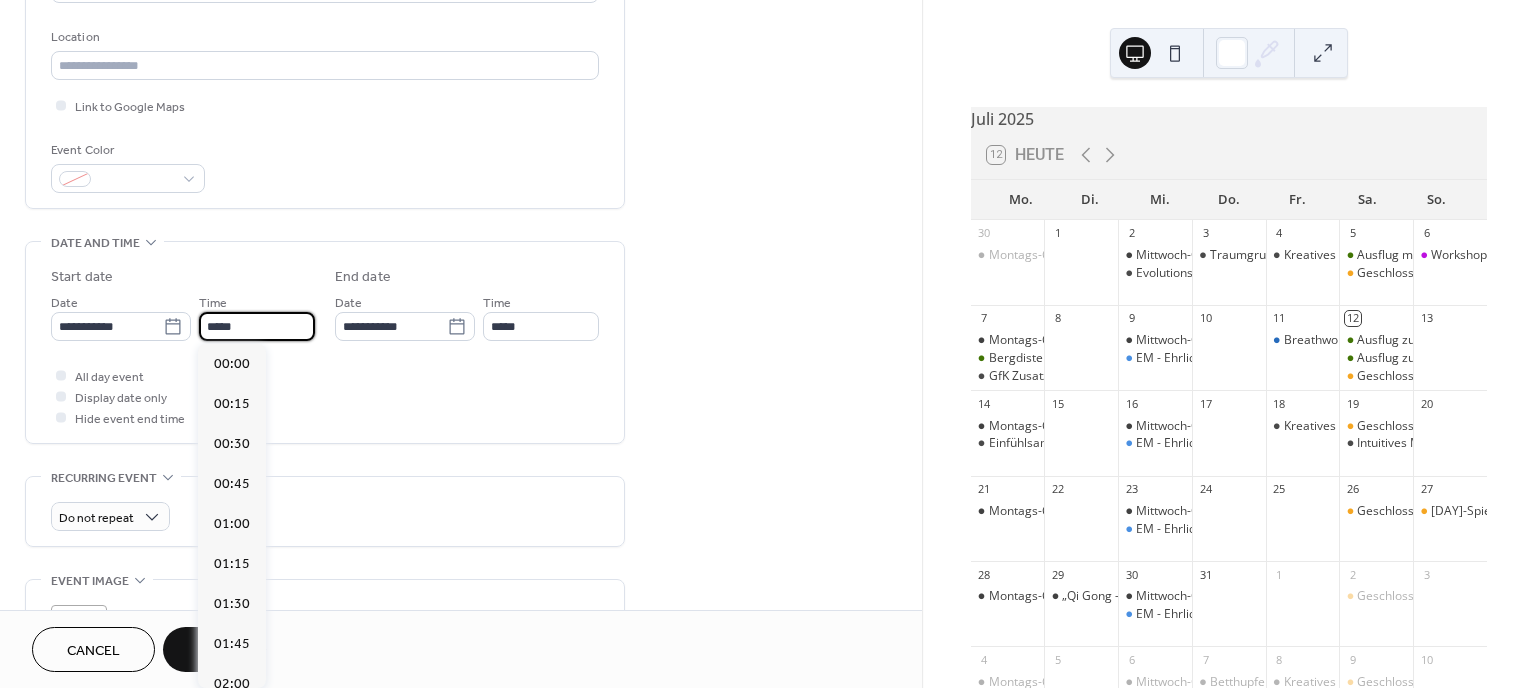 click on "*****" at bounding box center (257, 326) 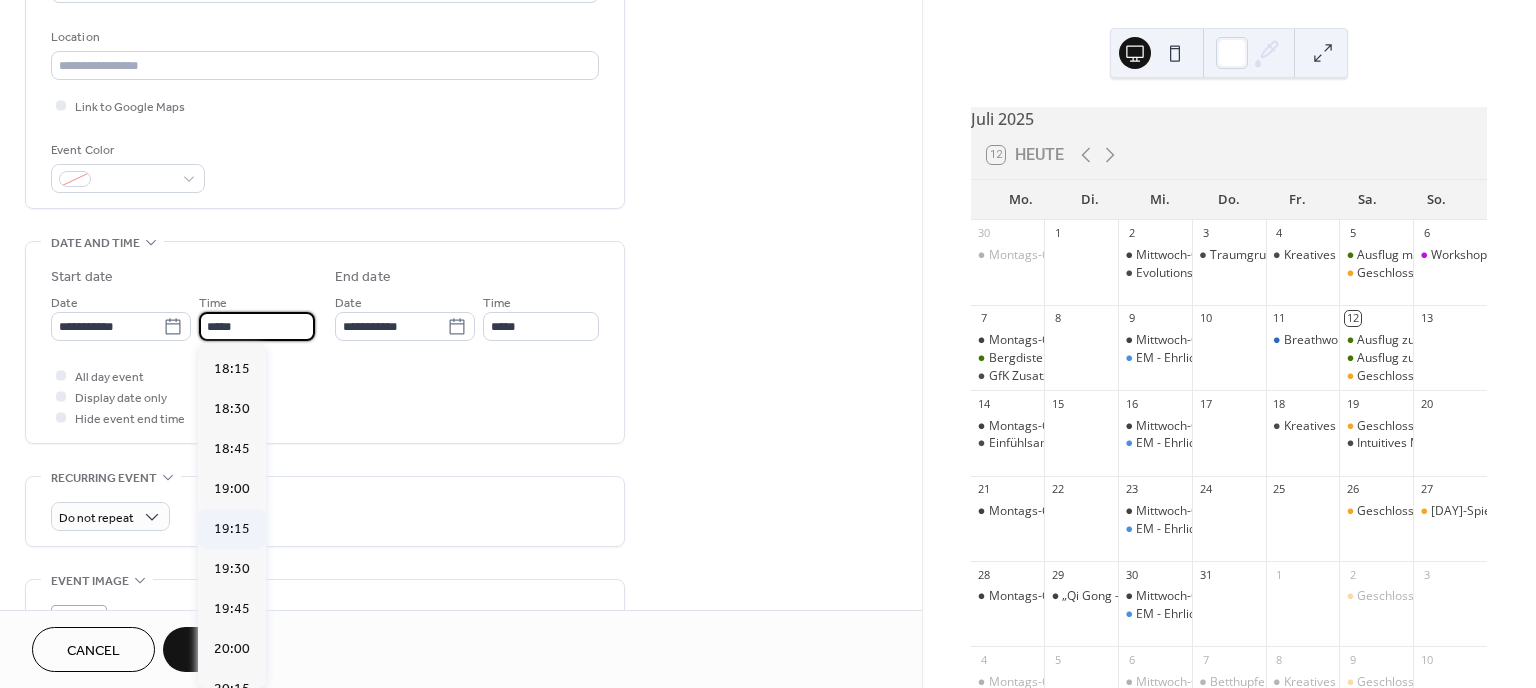 scroll, scrollTop: 2918, scrollLeft: 0, axis: vertical 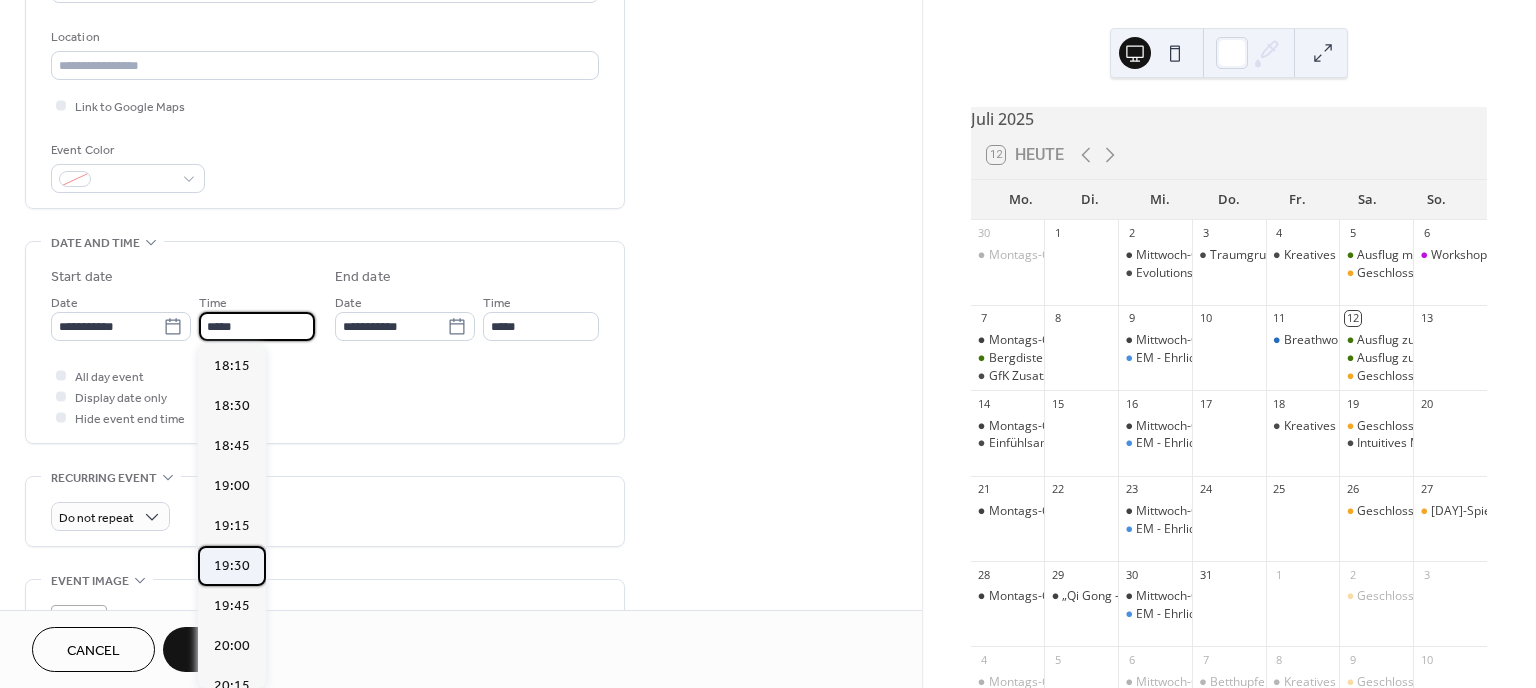 click on "19:30" at bounding box center [232, 565] 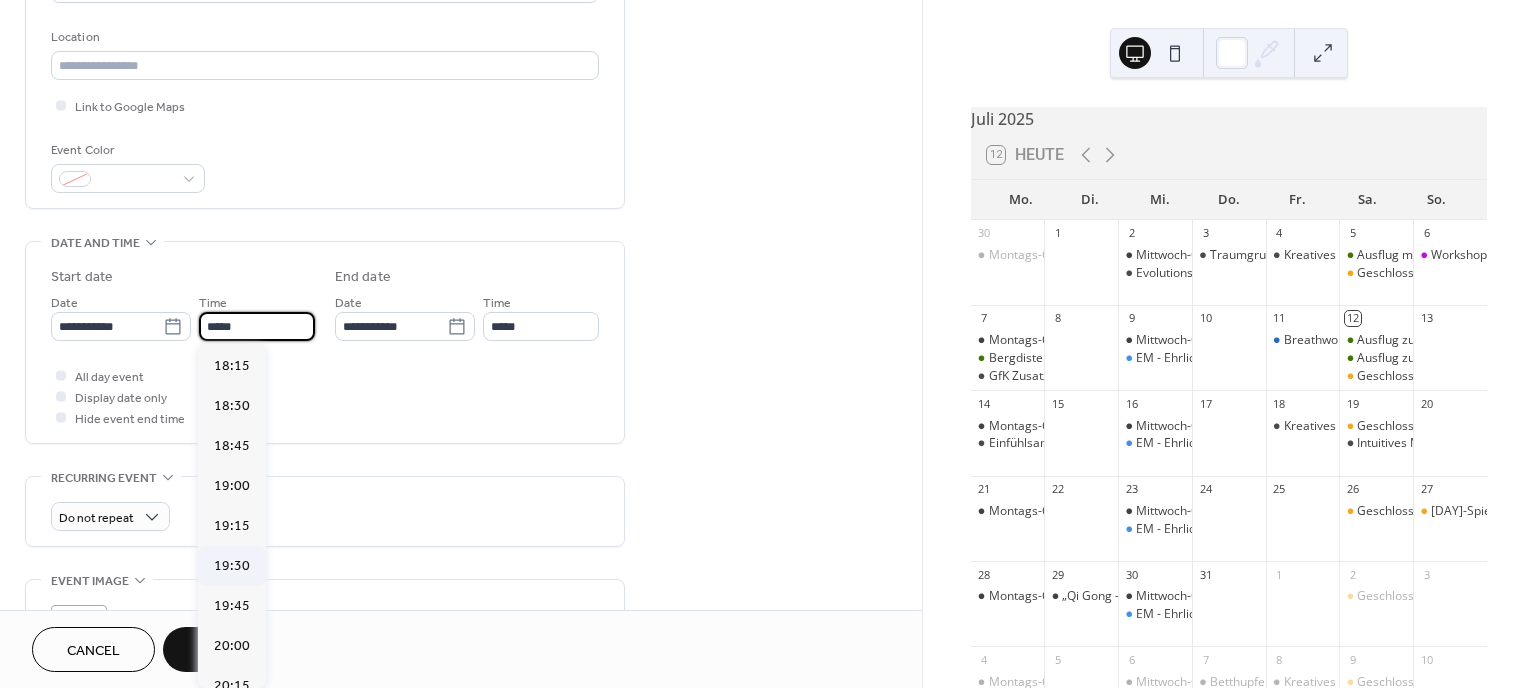 type on "*****" 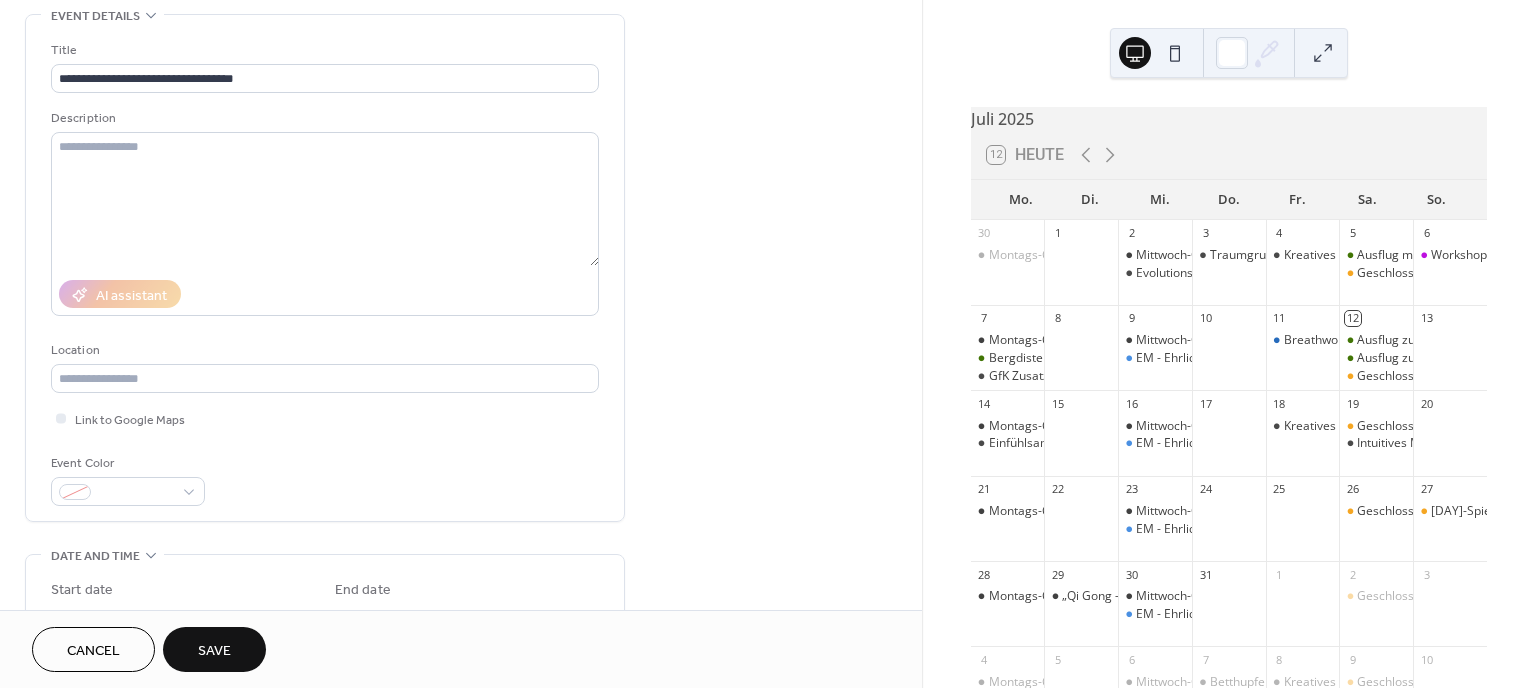 scroll, scrollTop: 98, scrollLeft: 0, axis: vertical 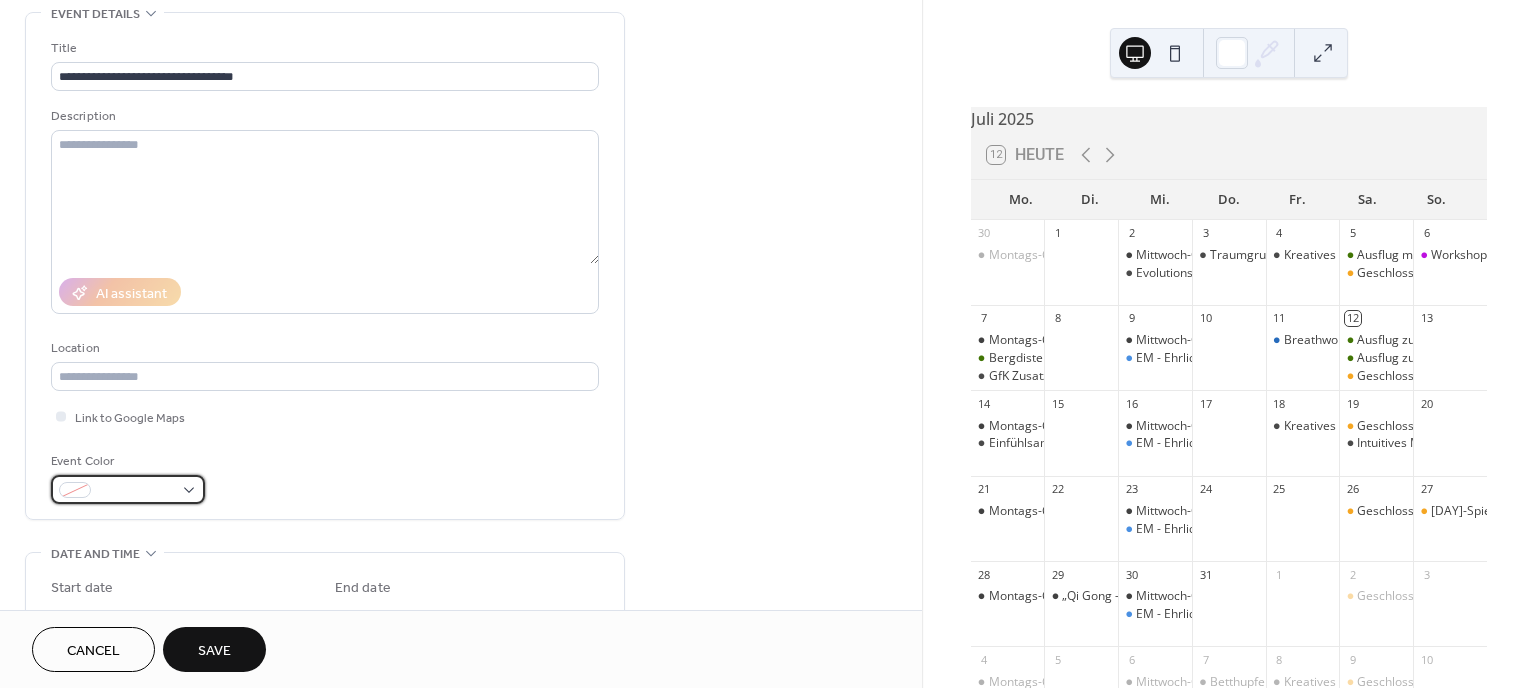 click at bounding box center (136, 491) 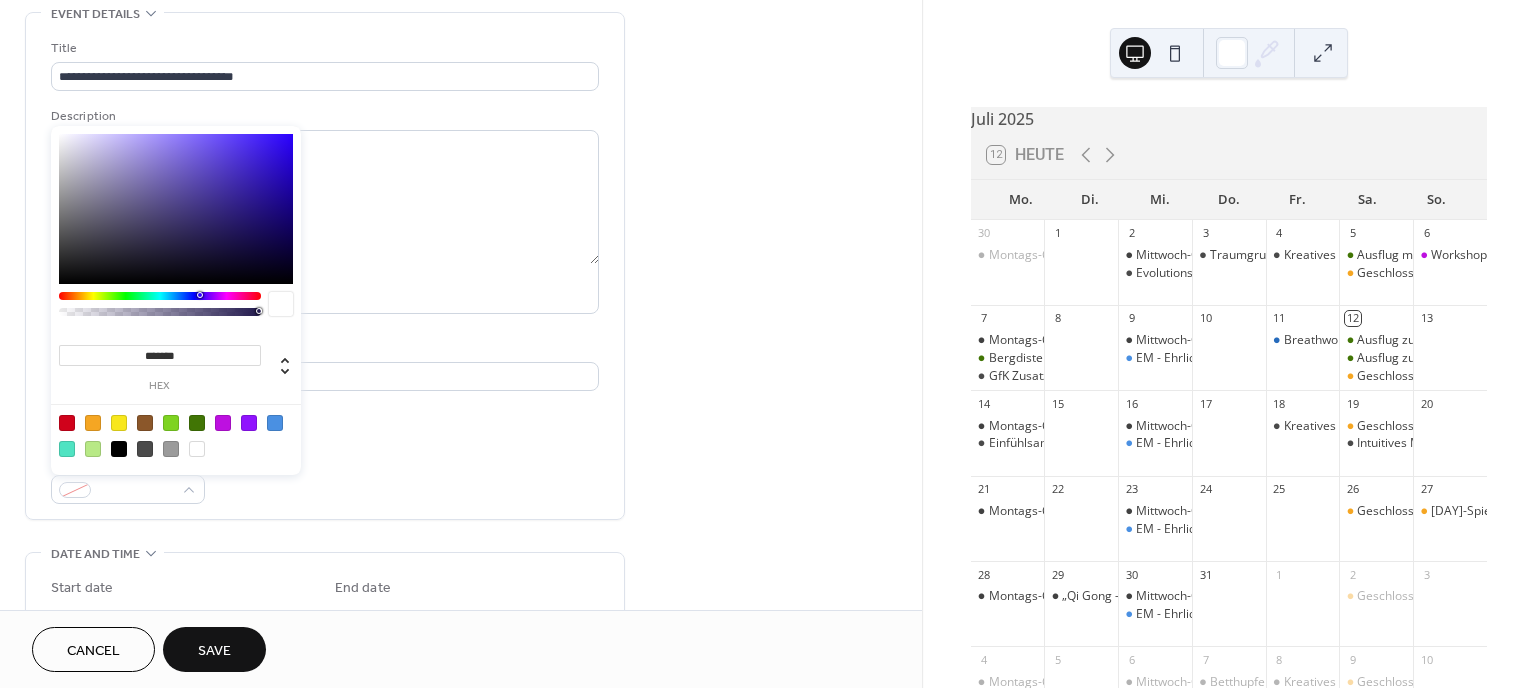 click at bounding box center [249, 423] 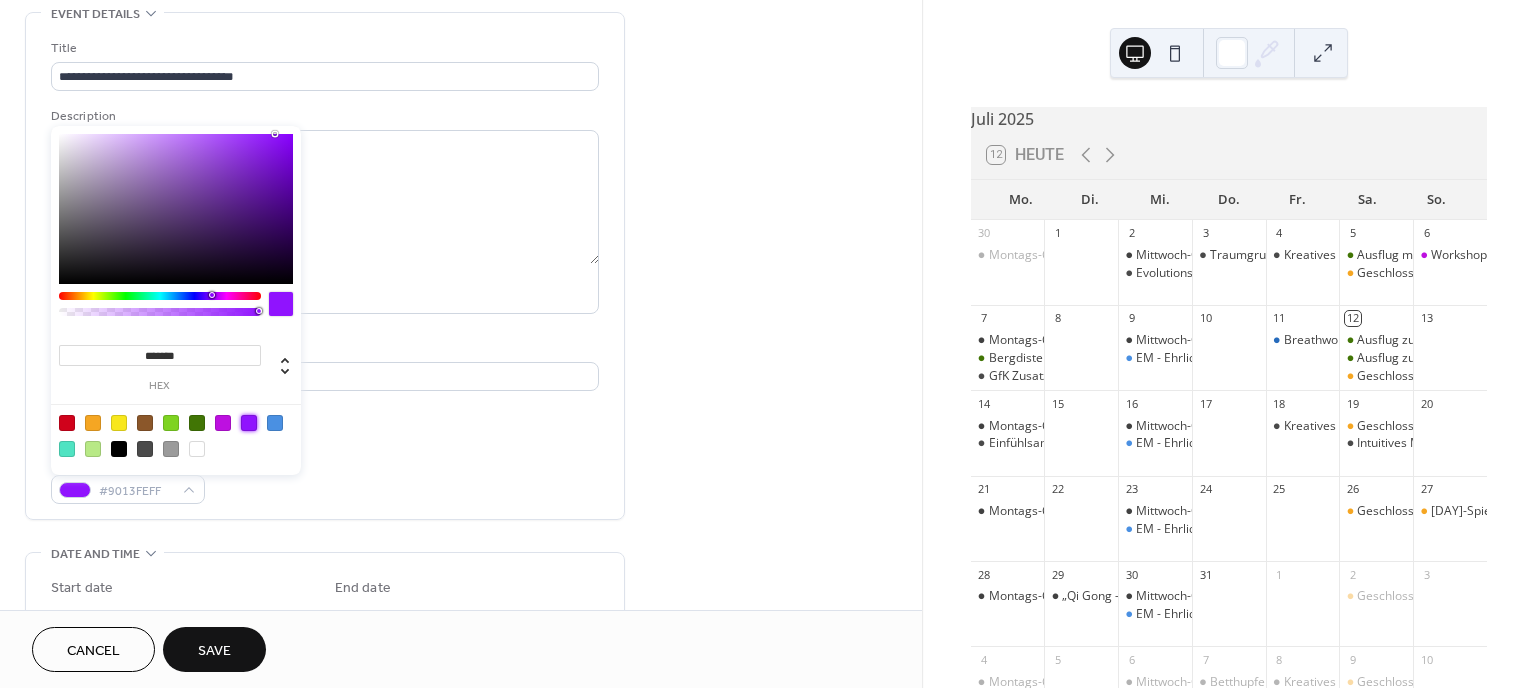 click on "Event Color #9013FEFF" at bounding box center (325, 477) 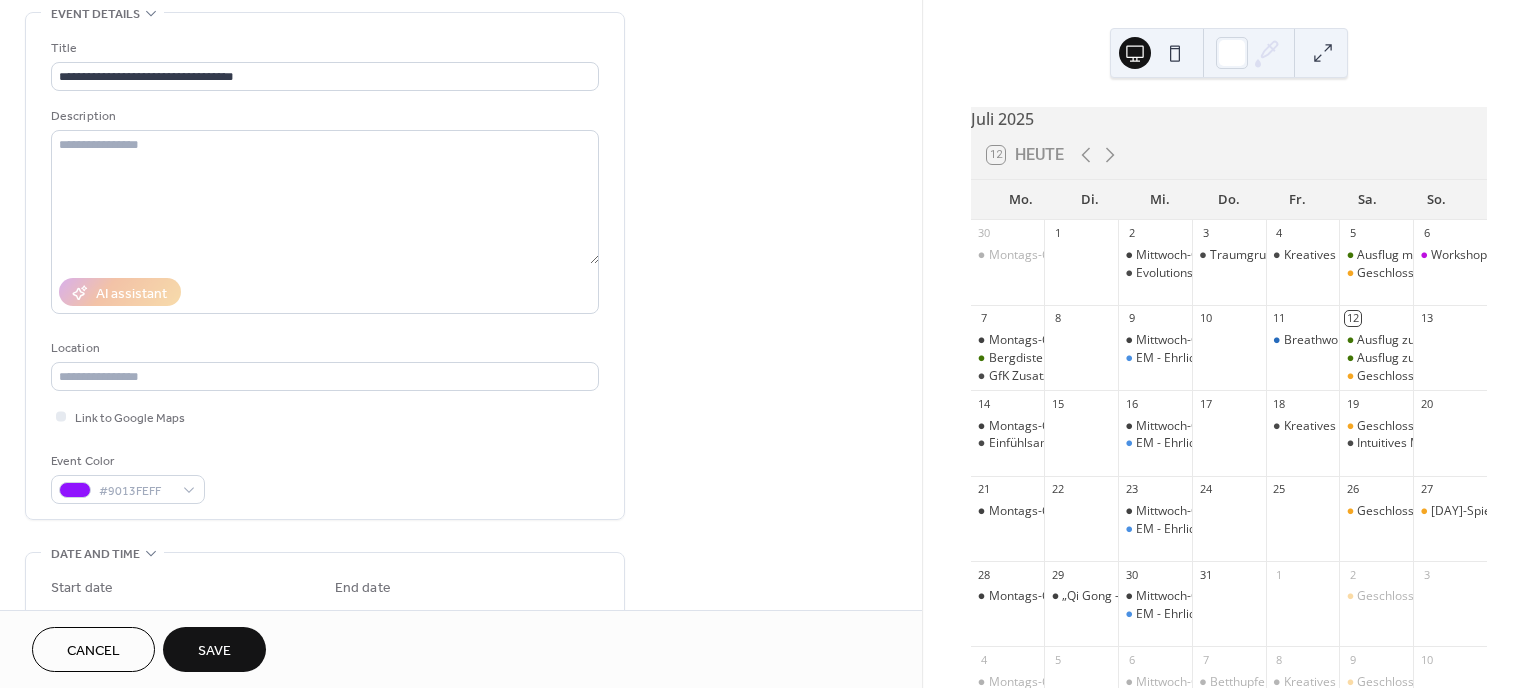 click on "Save" at bounding box center (214, 651) 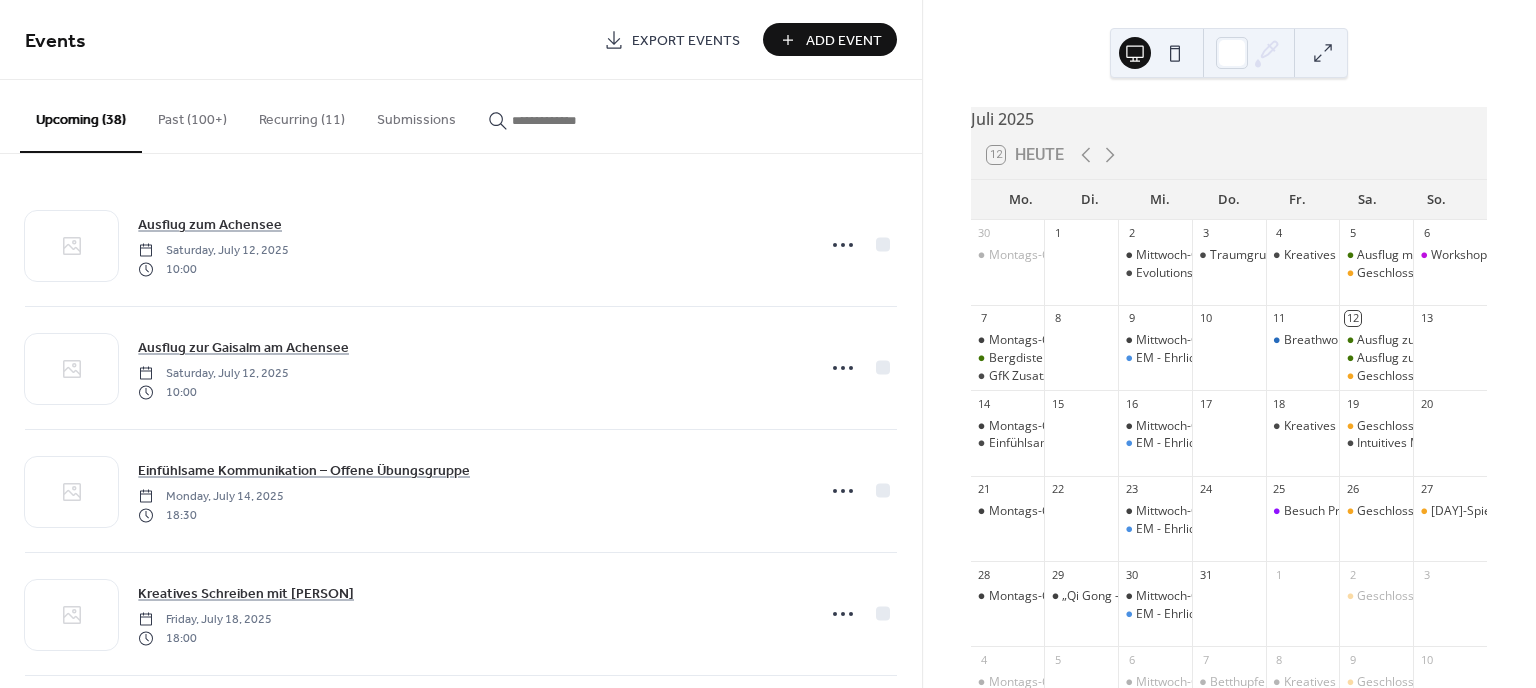 click on "Add Event" at bounding box center (844, 41) 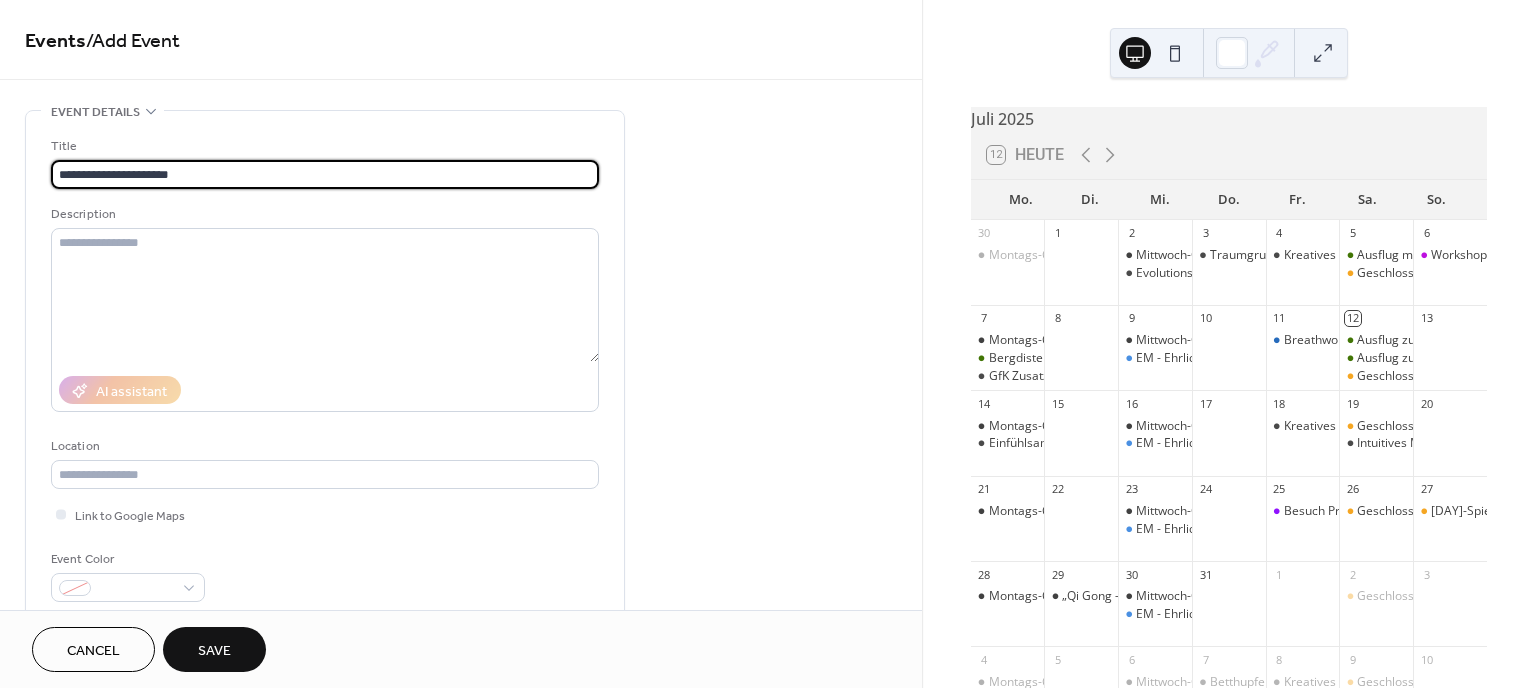type on "**********" 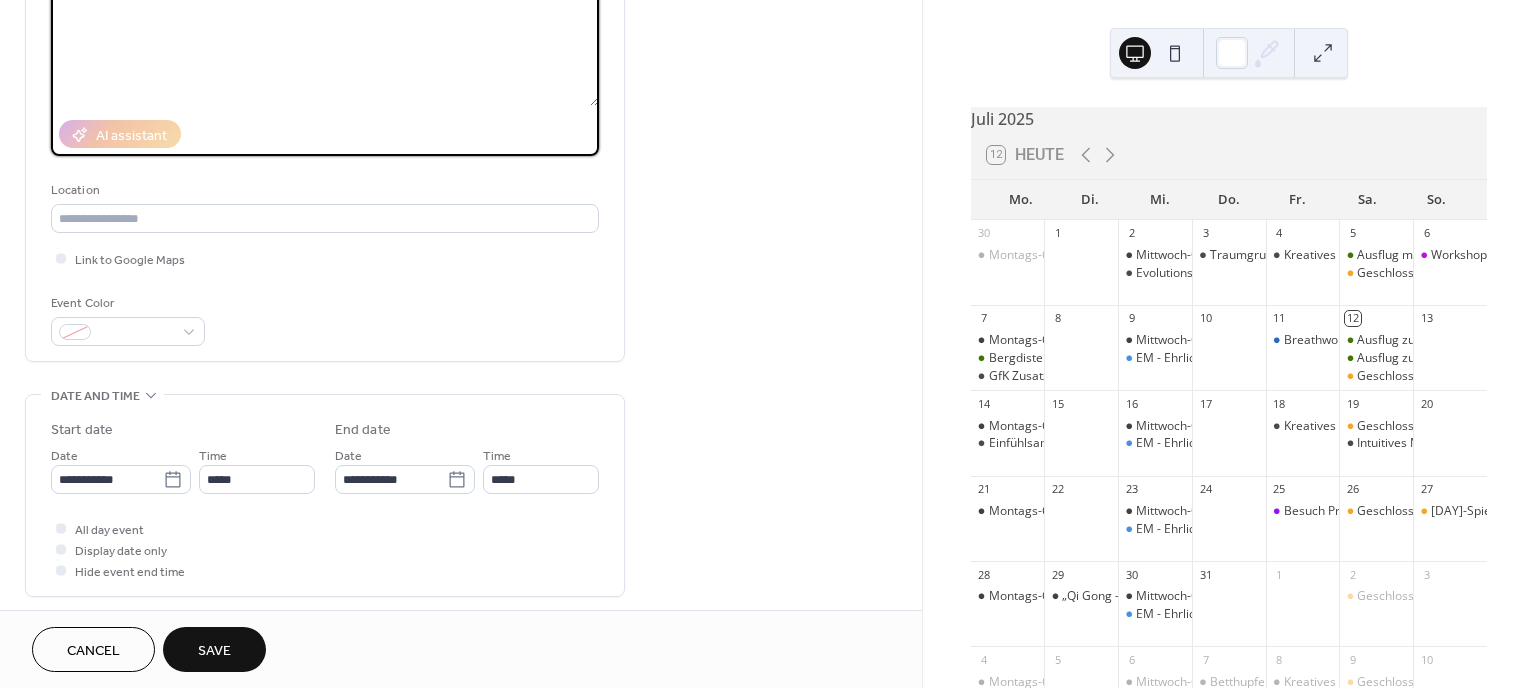 scroll, scrollTop: 257, scrollLeft: 0, axis: vertical 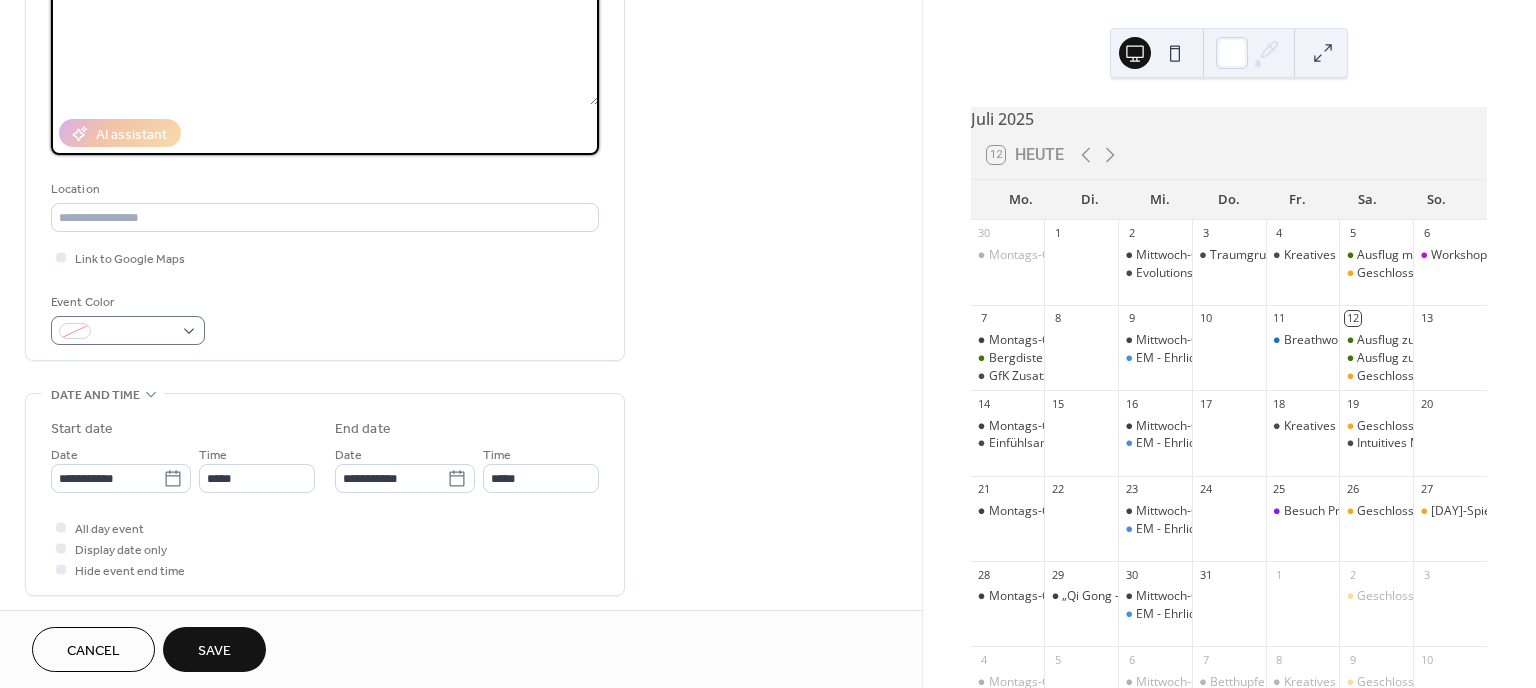 type on "**********" 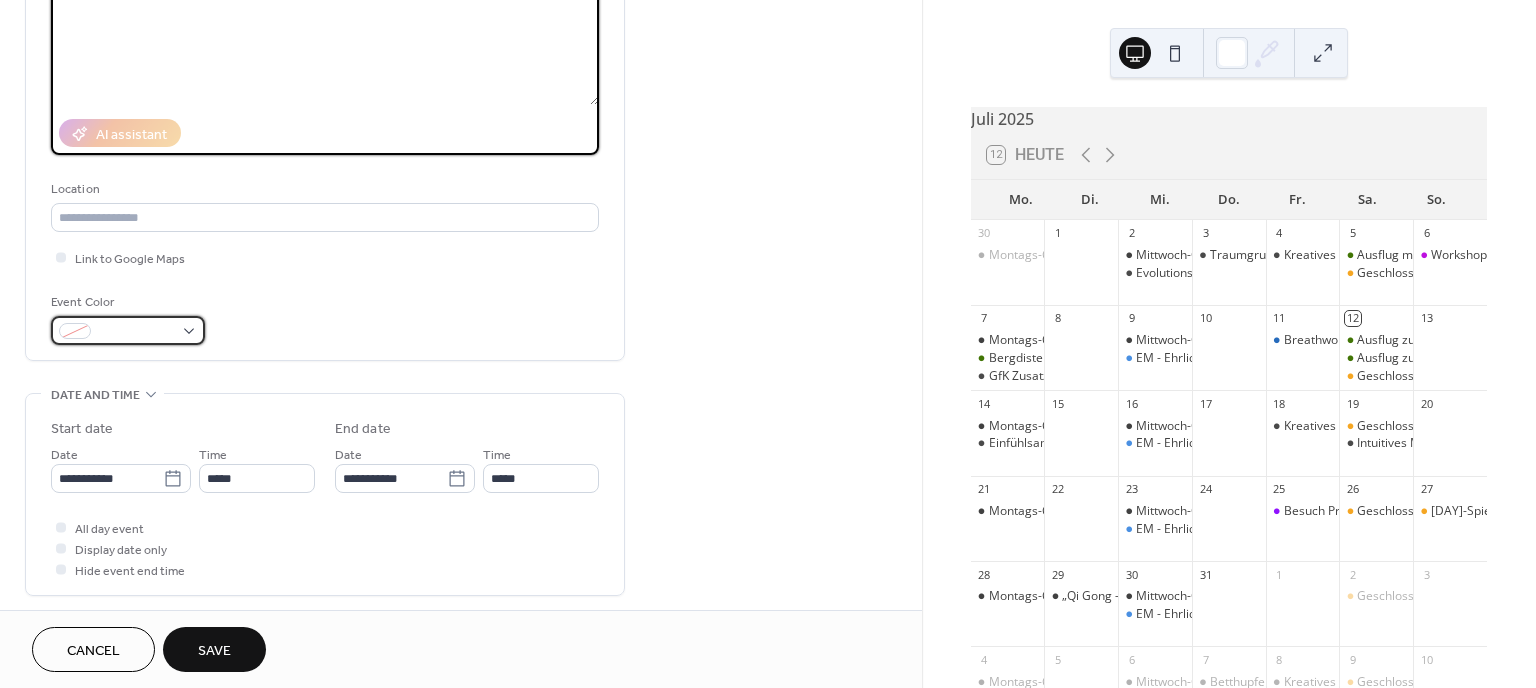 click at bounding box center [136, 332] 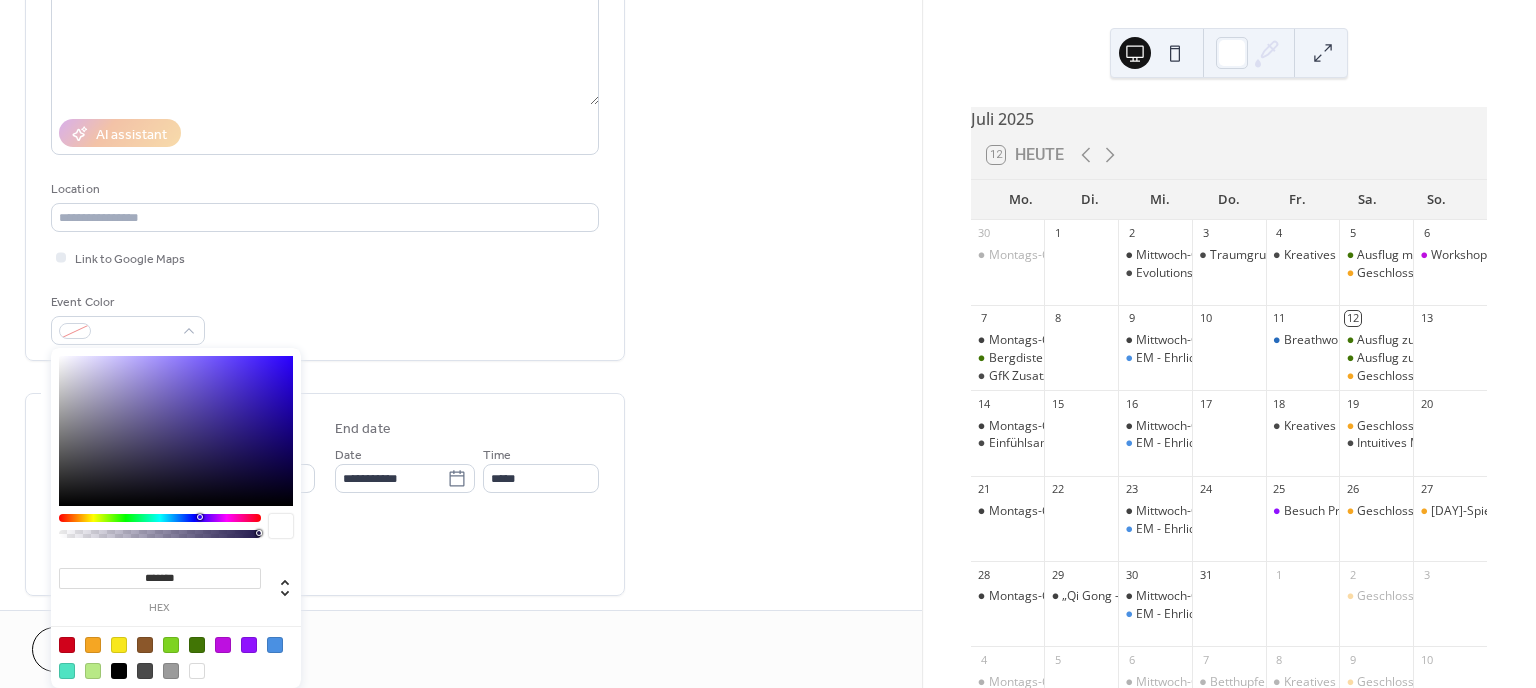 click at bounding box center (160, 518) 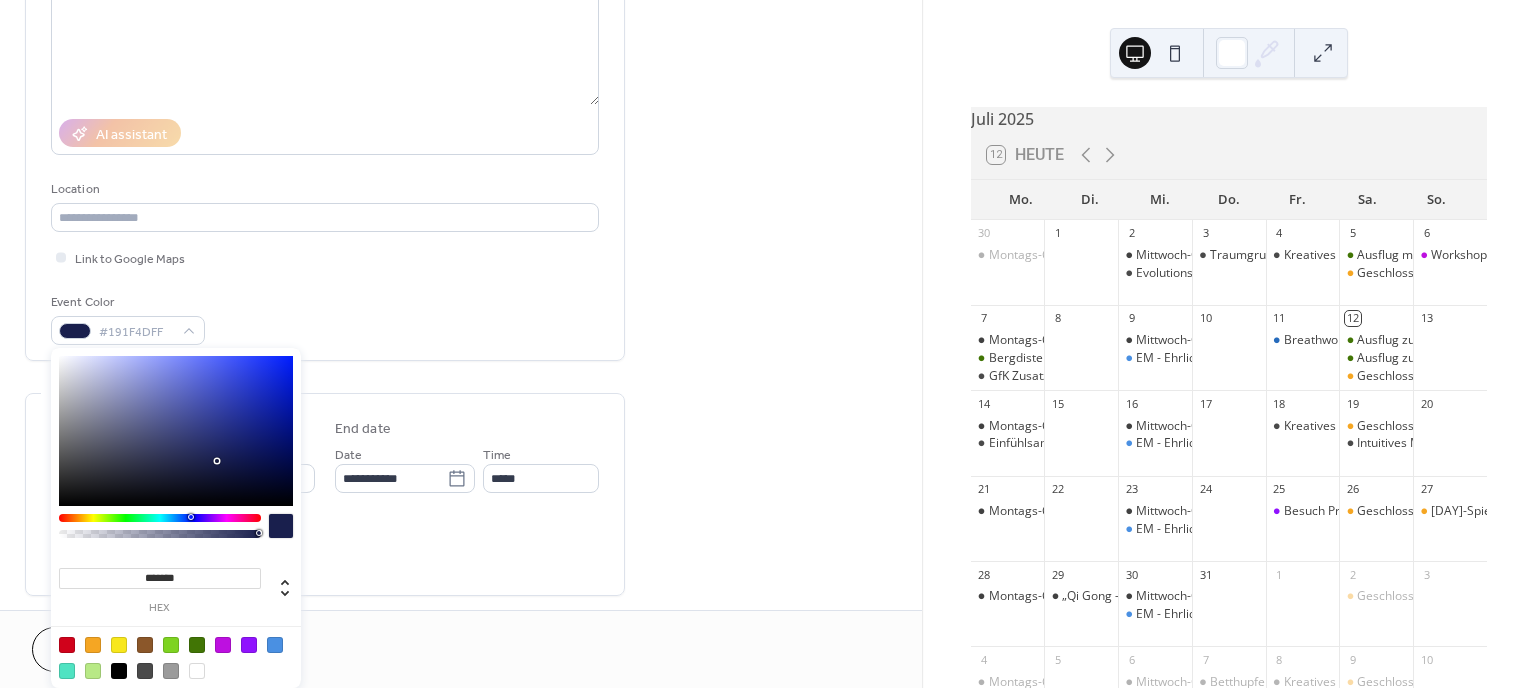 click at bounding box center (176, 431) 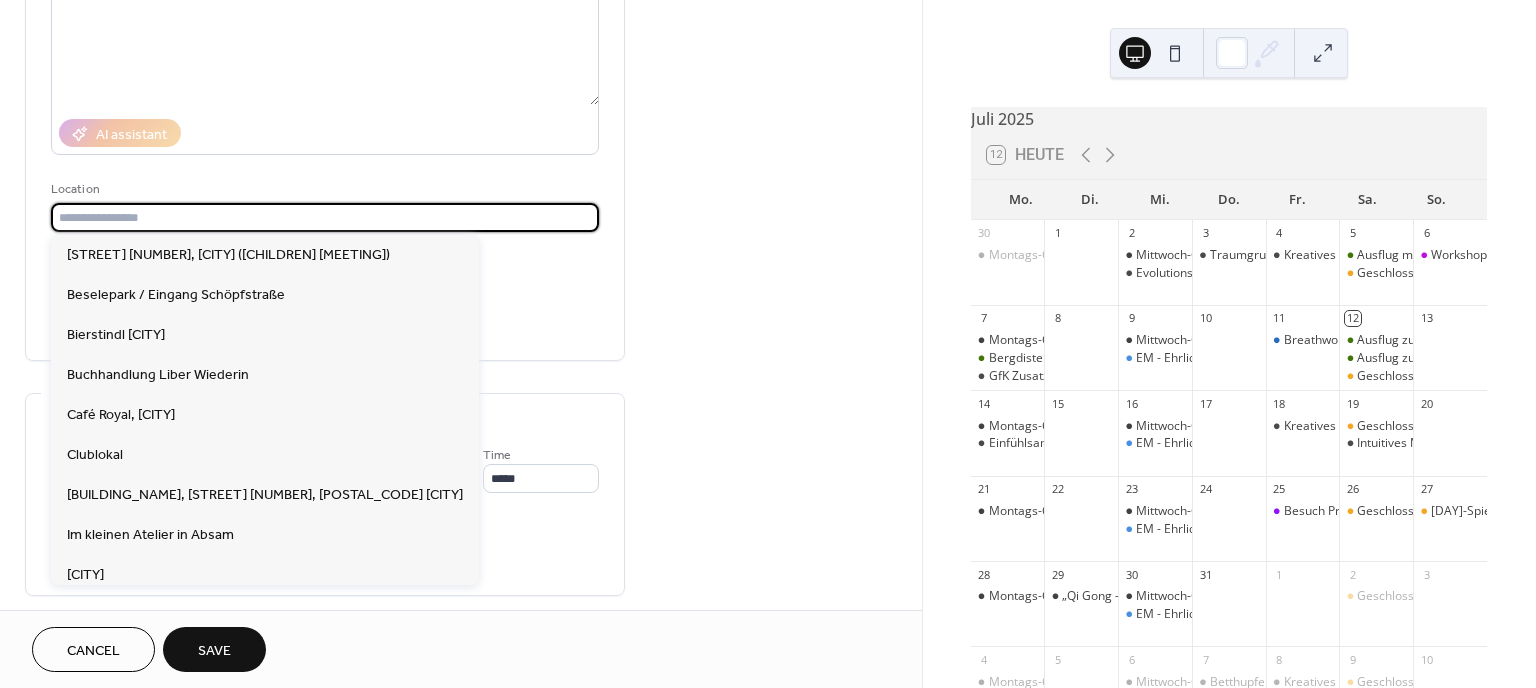 click at bounding box center (325, 217) 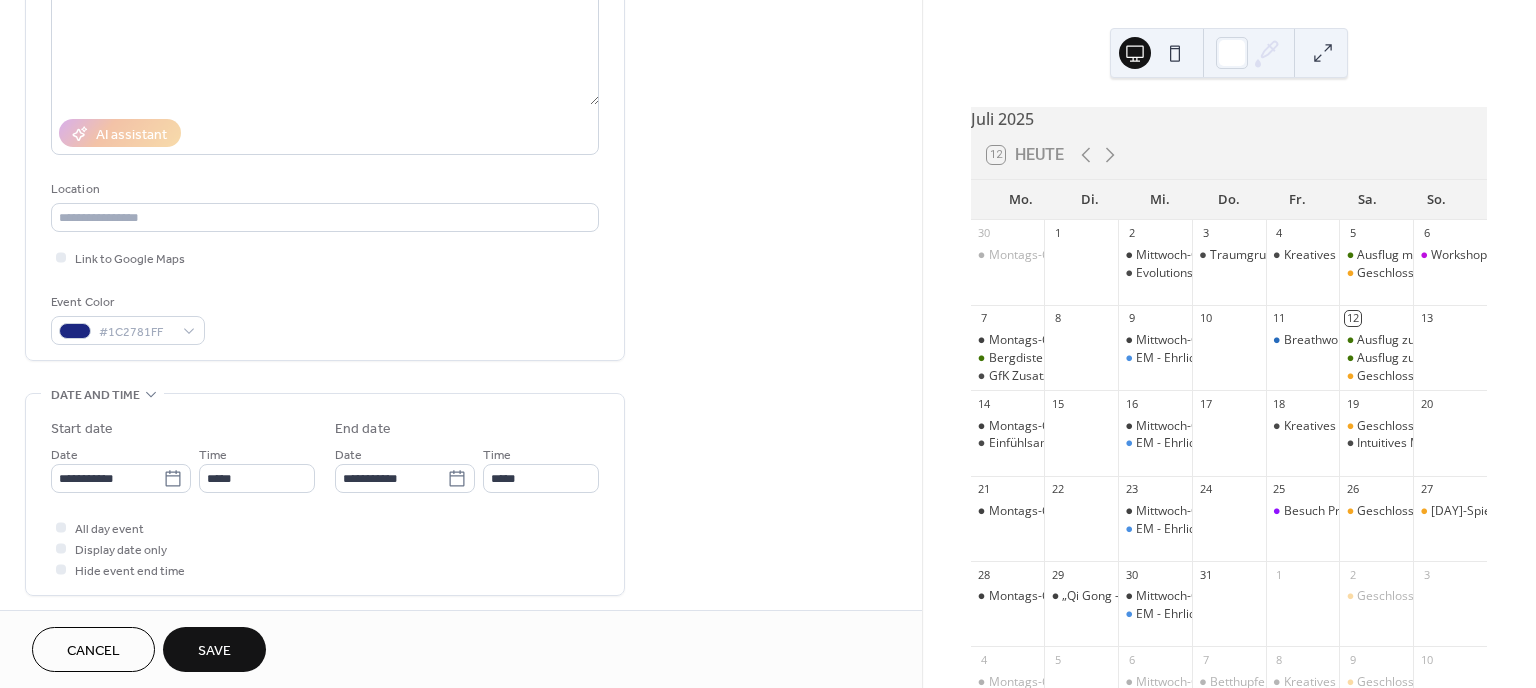 click on "Event Color #1C2781FF" at bounding box center [325, 318] 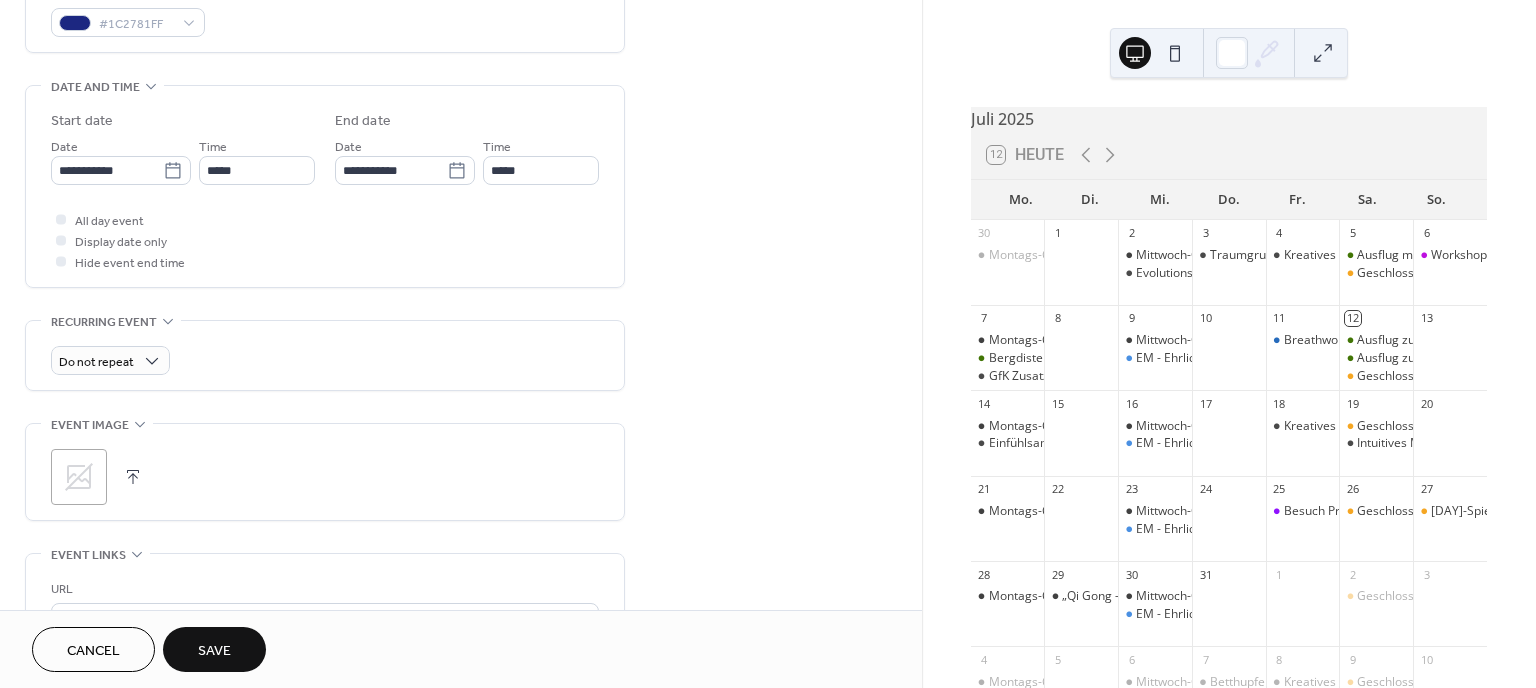 scroll, scrollTop: 567, scrollLeft: 0, axis: vertical 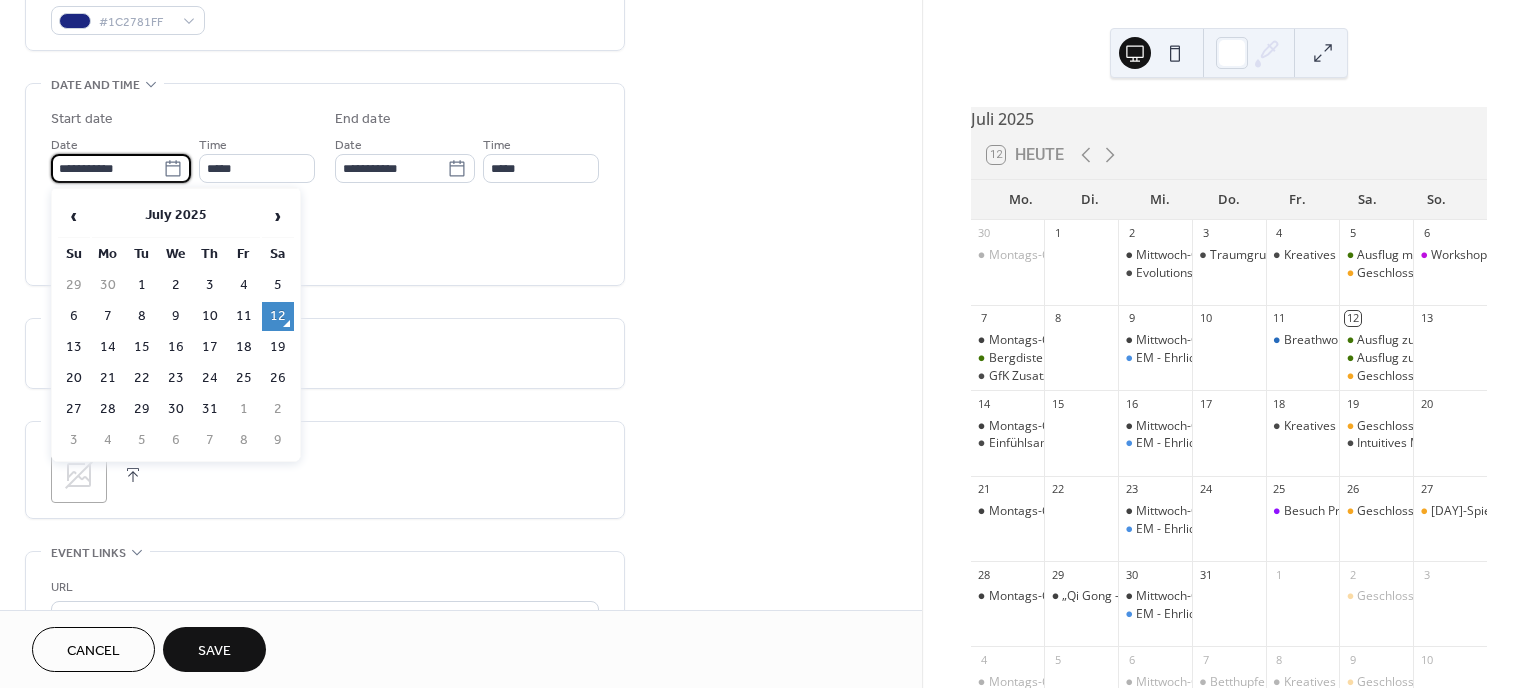 click on "**********" at bounding box center [107, 168] 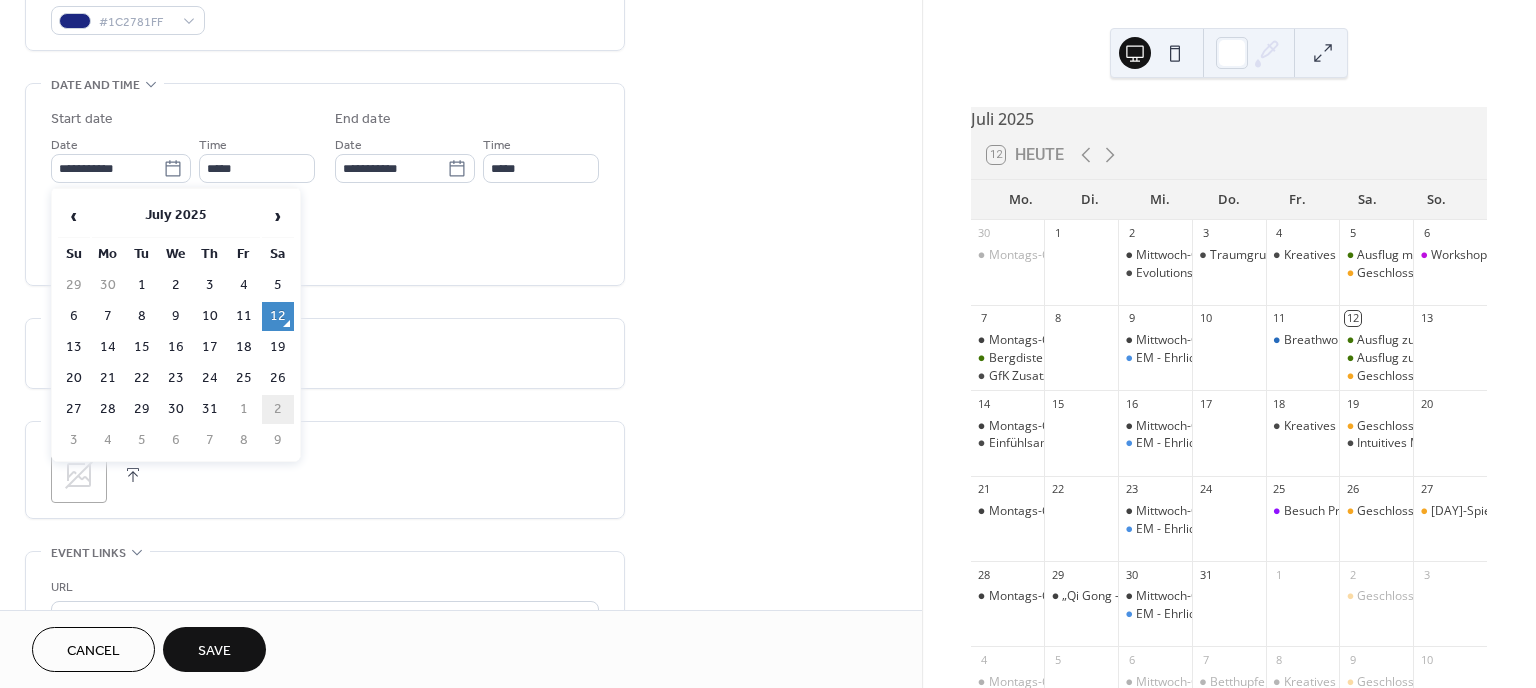 click on "2" at bounding box center (278, 409) 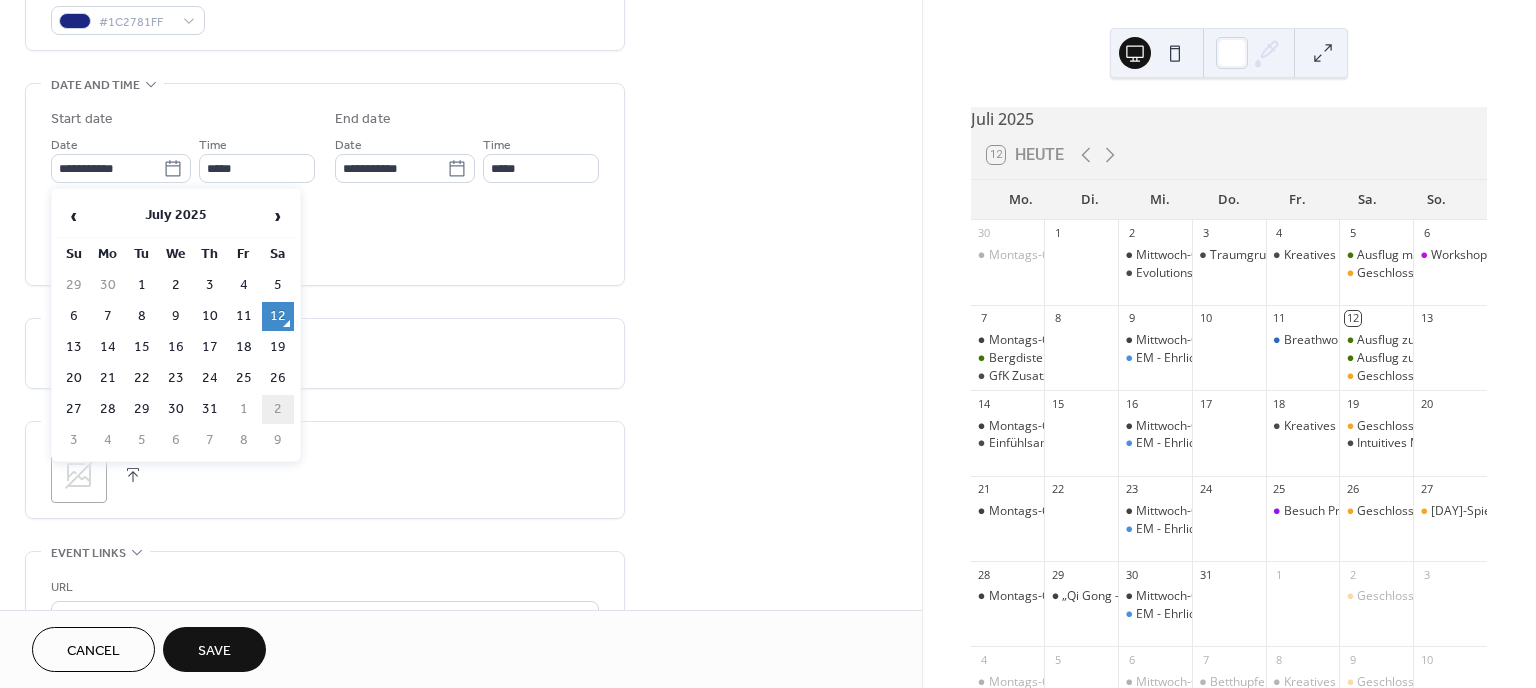 type on "**********" 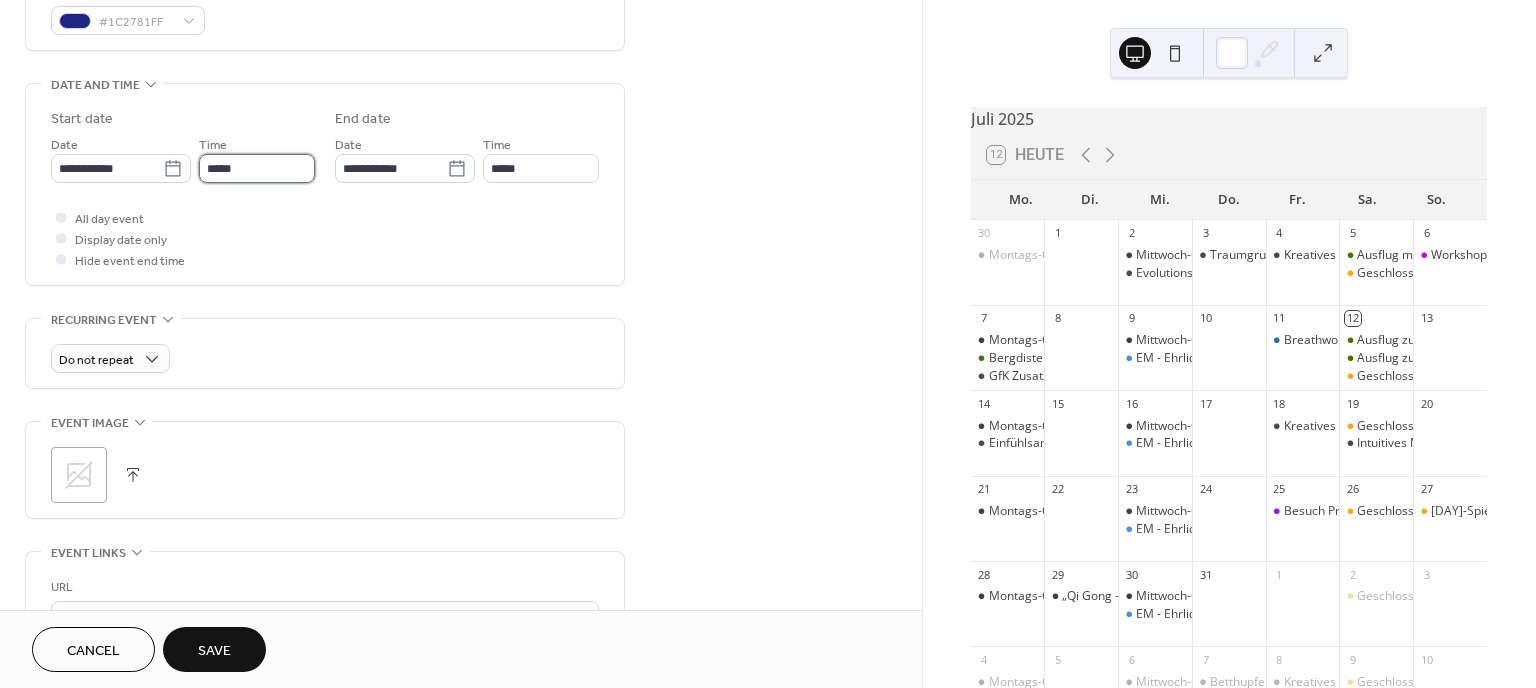 click on "*****" at bounding box center (257, 168) 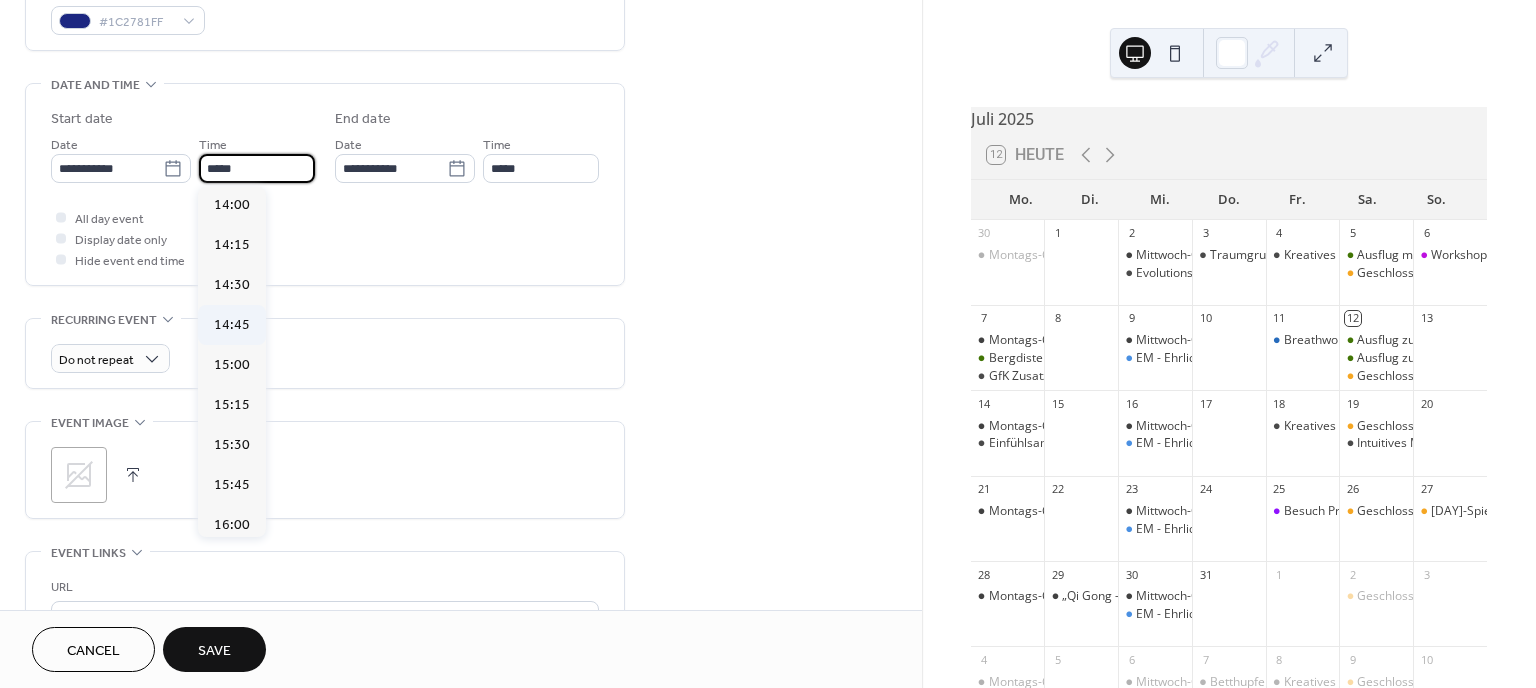 scroll, scrollTop: 2244, scrollLeft: 0, axis: vertical 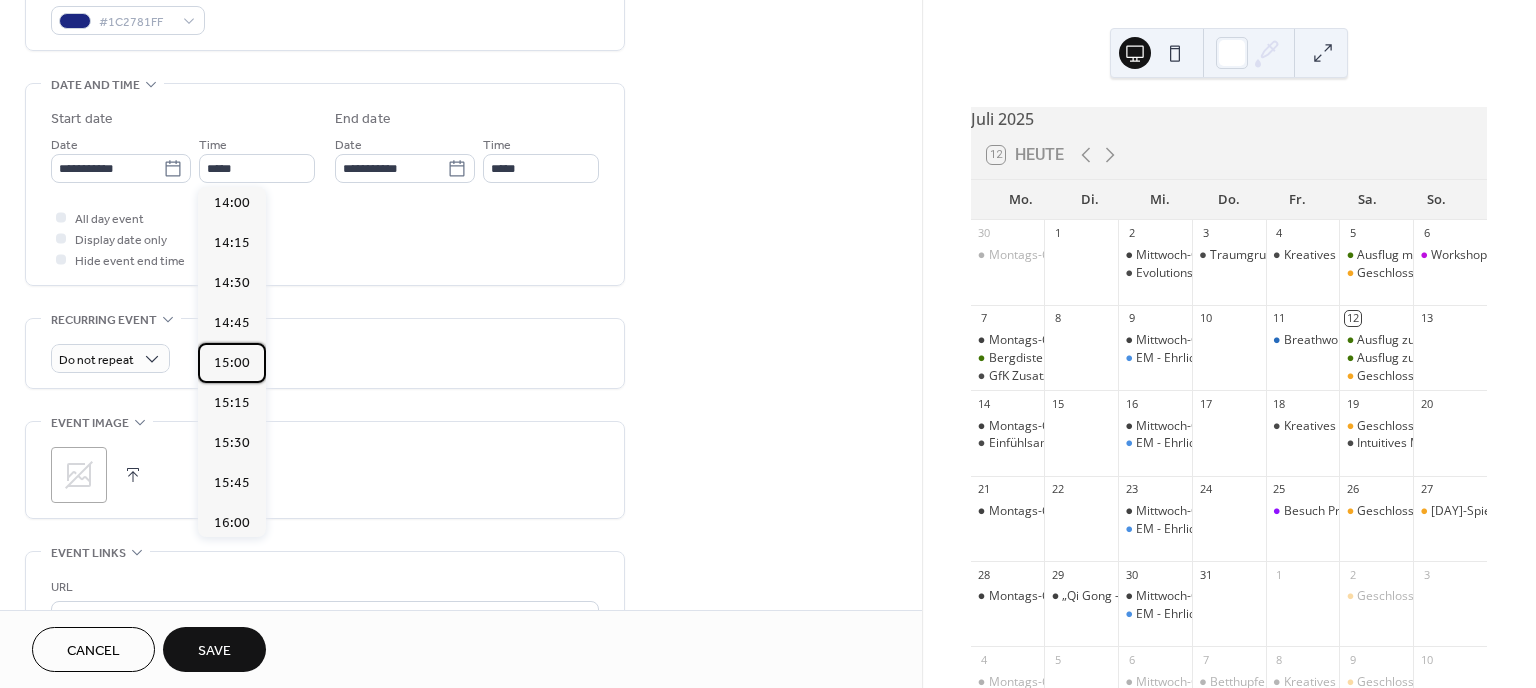 click on "15:00" at bounding box center [232, 362] 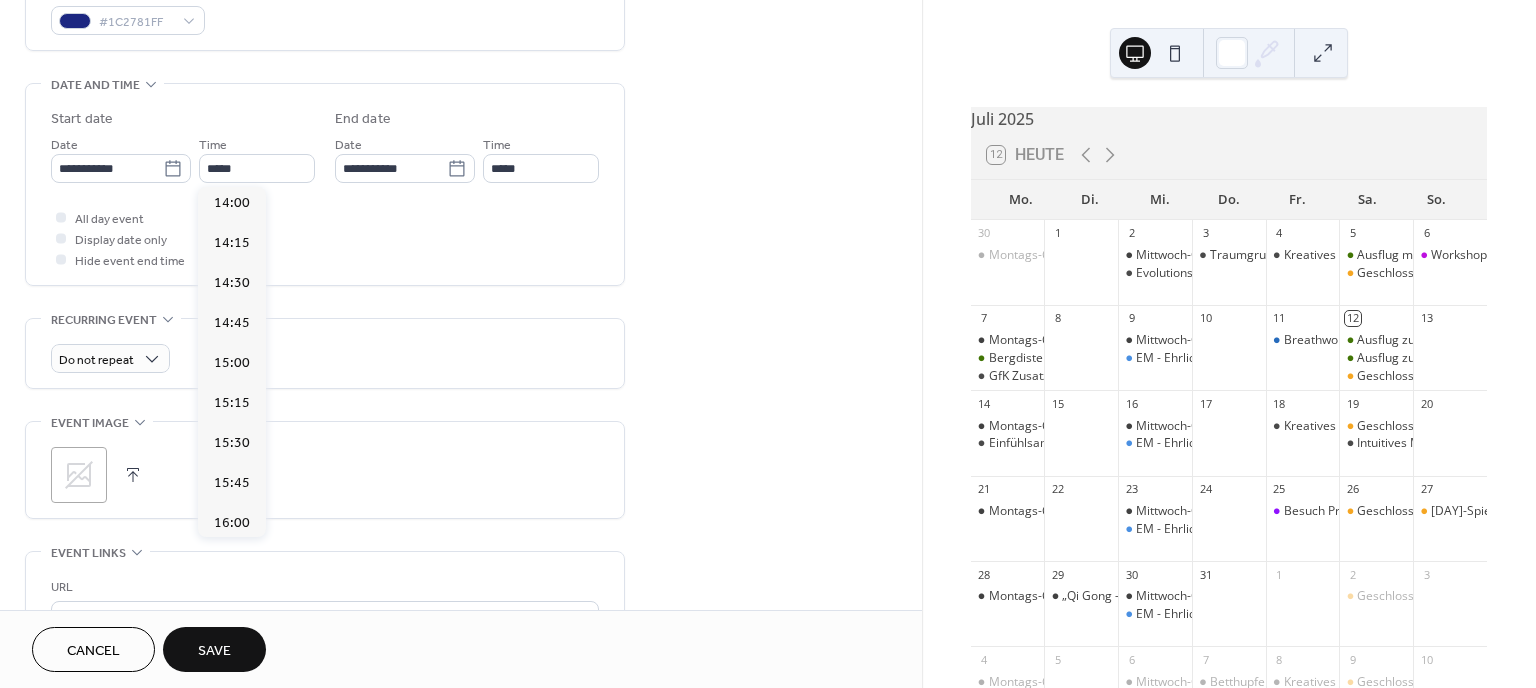 type on "*****" 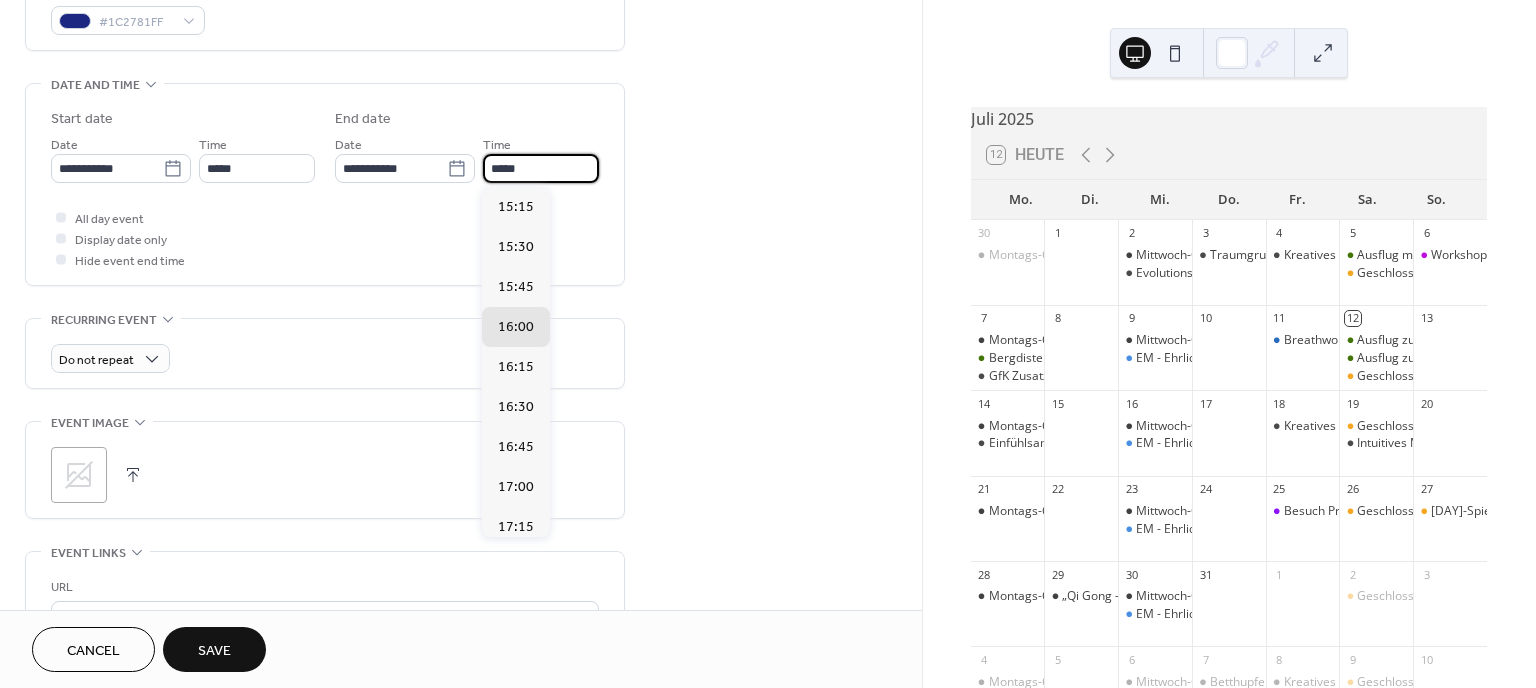 click on "*****" at bounding box center (541, 168) 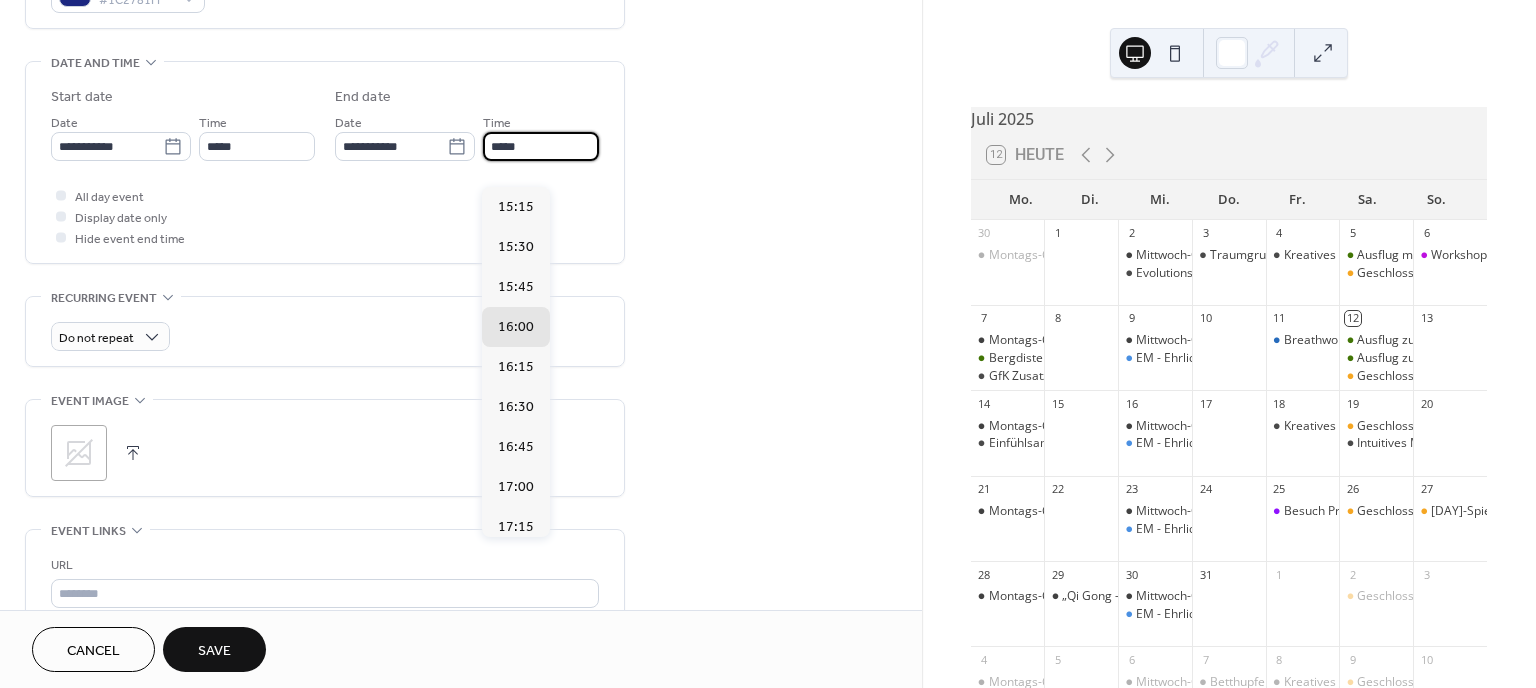 scroll, scrollTop: 593, scrollLeft: 0, axis: vertical 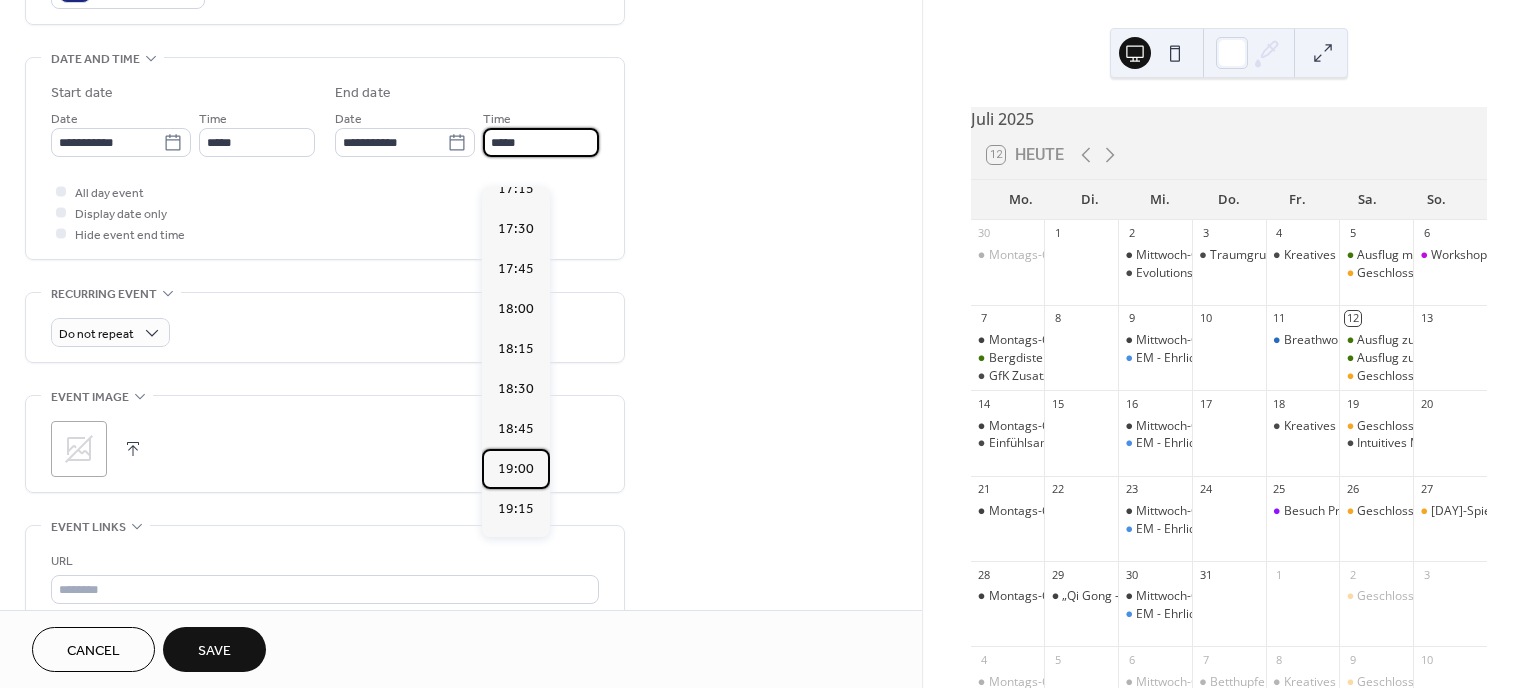 click on "19:00" at bounding box center (516, 468) 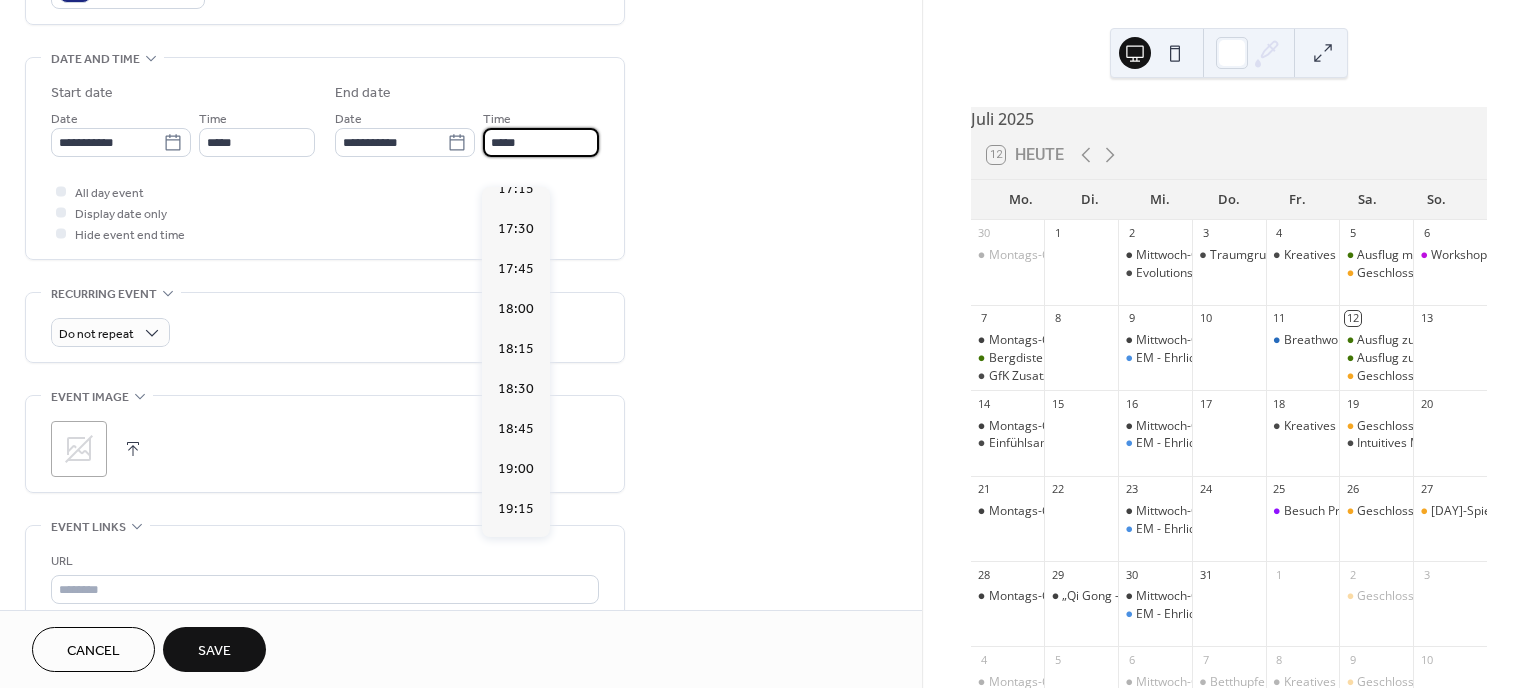 type on "*****" 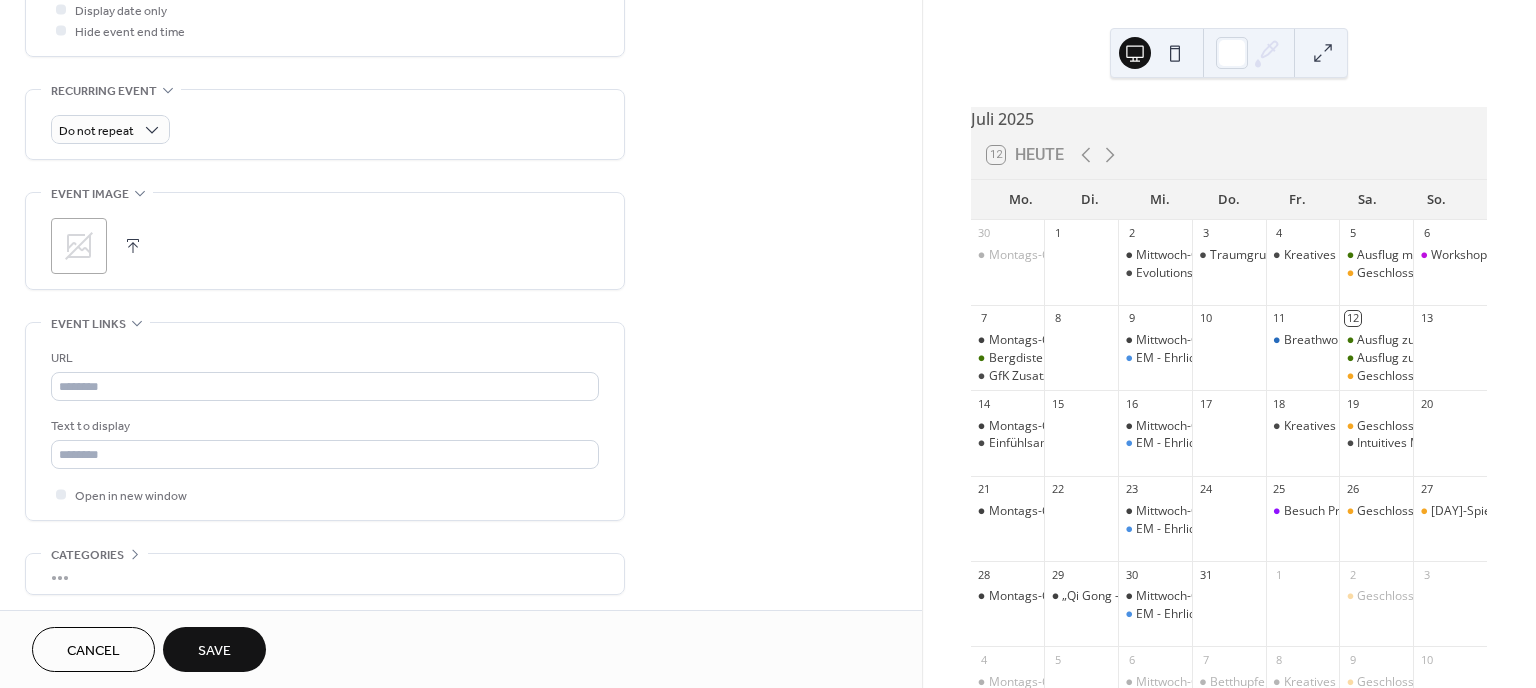 scroll, scrollTop: 872, scrollLeft: 0, axis: vertical 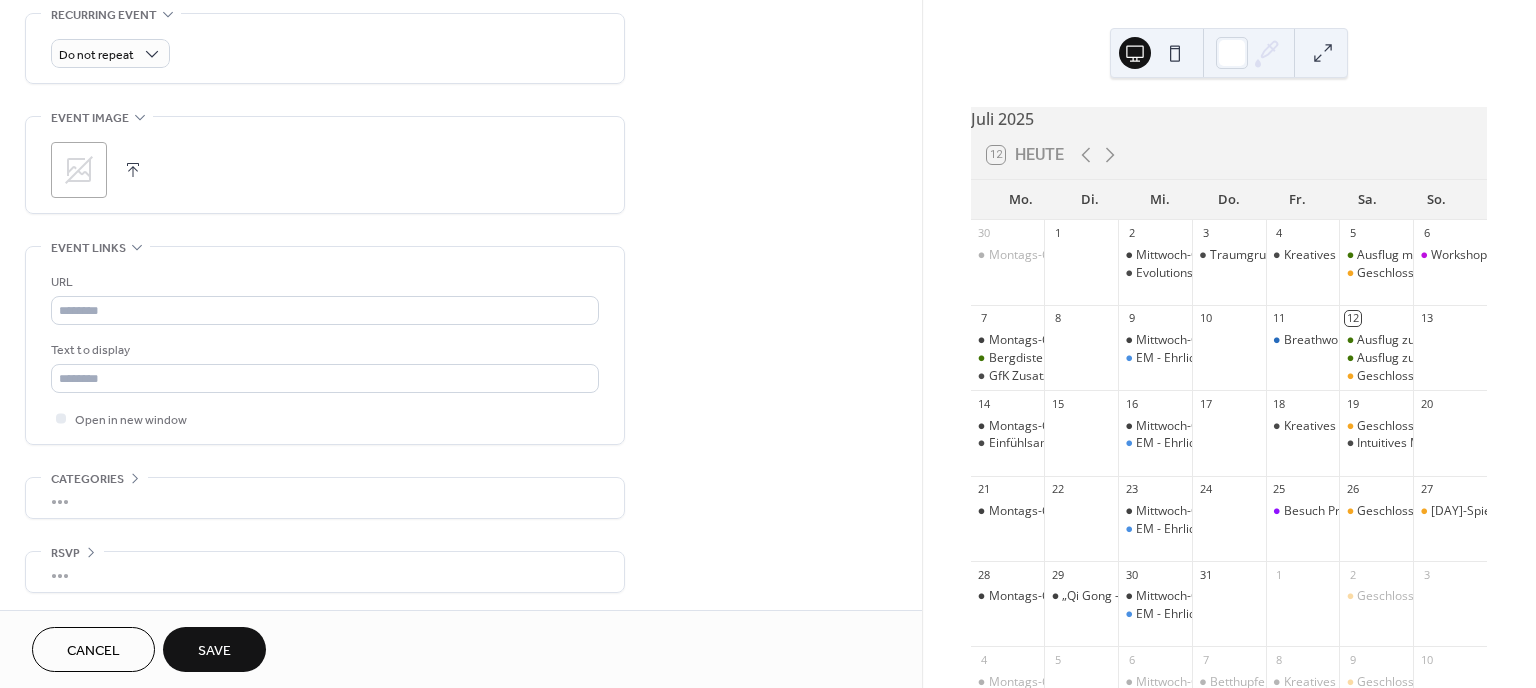 click on "Save" at bounding box center (214, 651) 